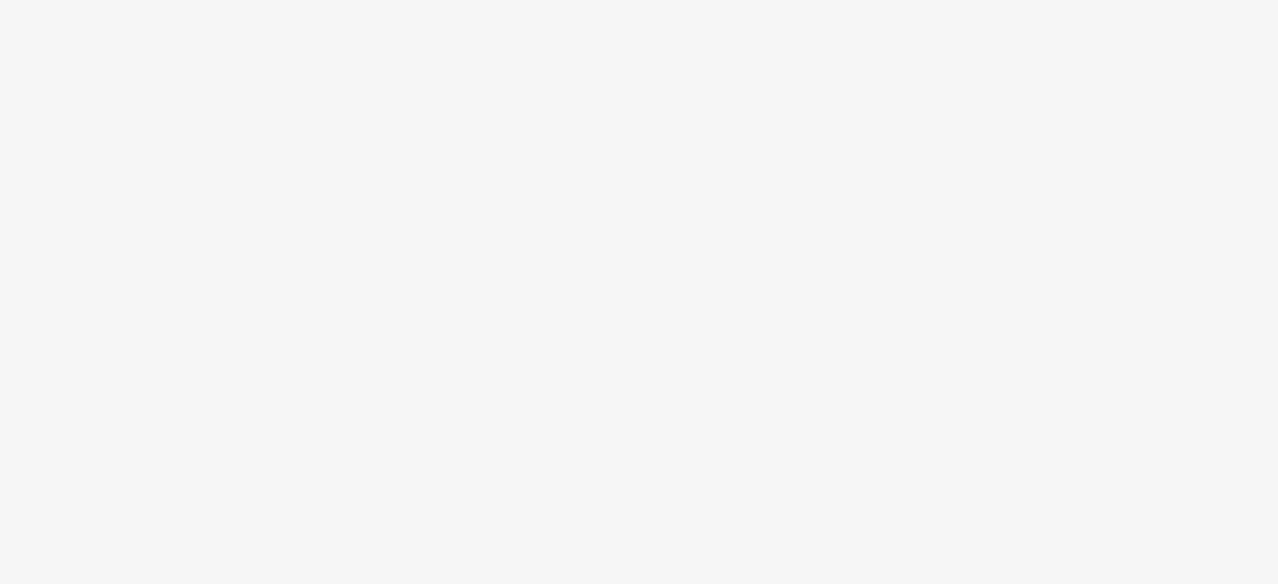 scroll, scrollTop: 0, scrollLeft: 0, axis: both 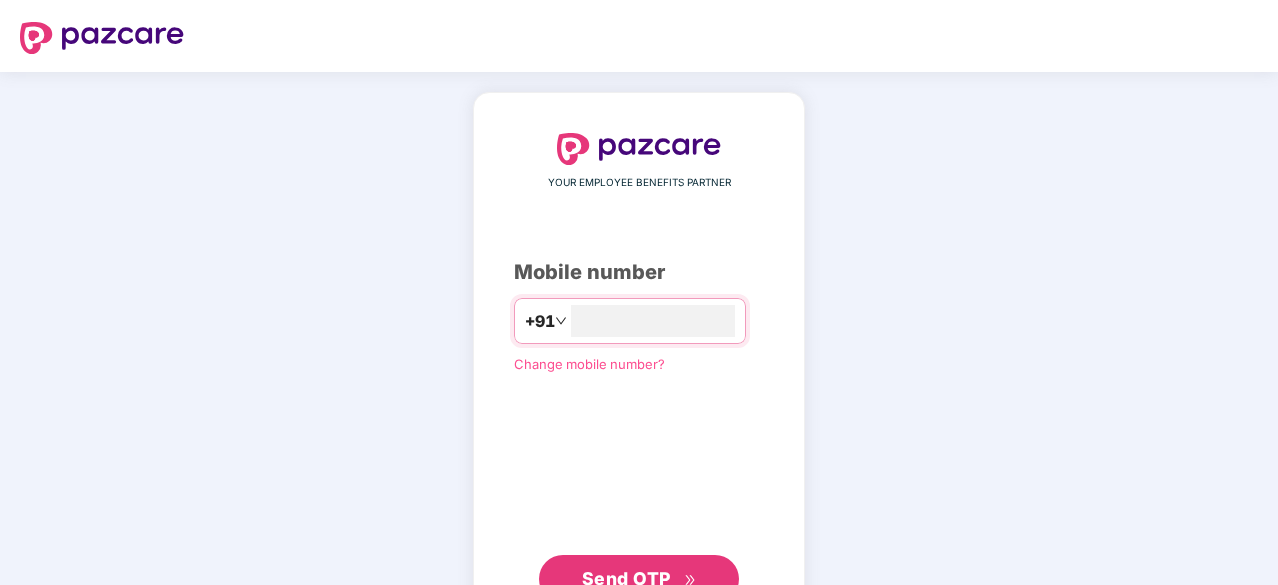 click on "Send OTP" at bounding box center (626, 578) 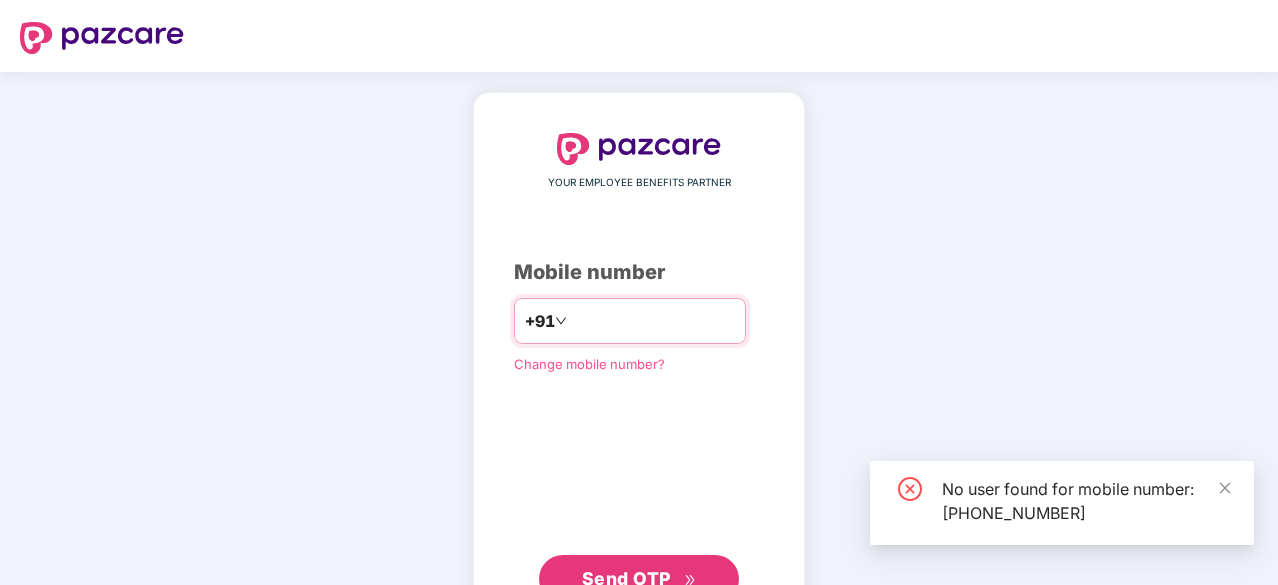 drag, startPoint x: 668, startPoint y: 313, endPoint x: 532, endPoint y: 329, distance: 136.93794 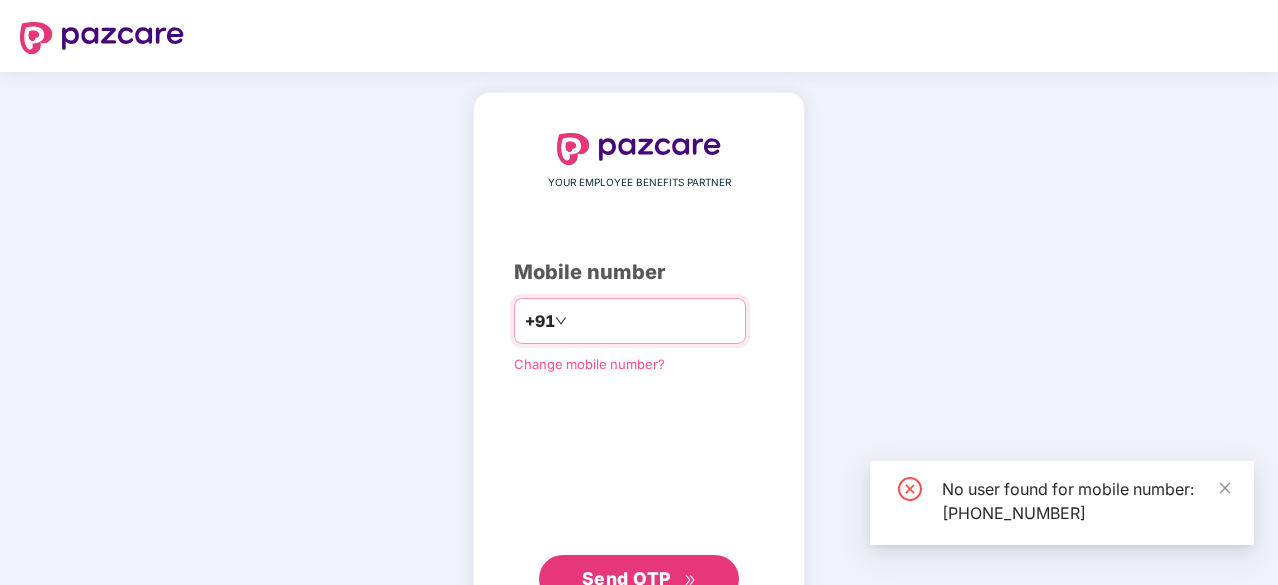 click on "**********" at bounding box center [653, 321] 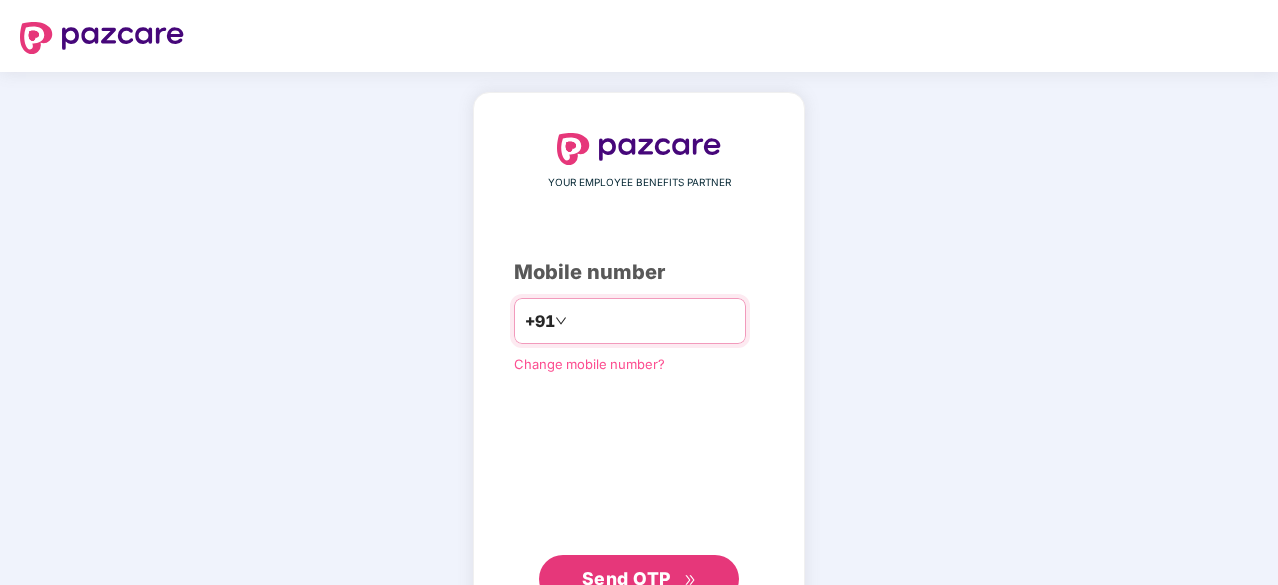 type on "*" 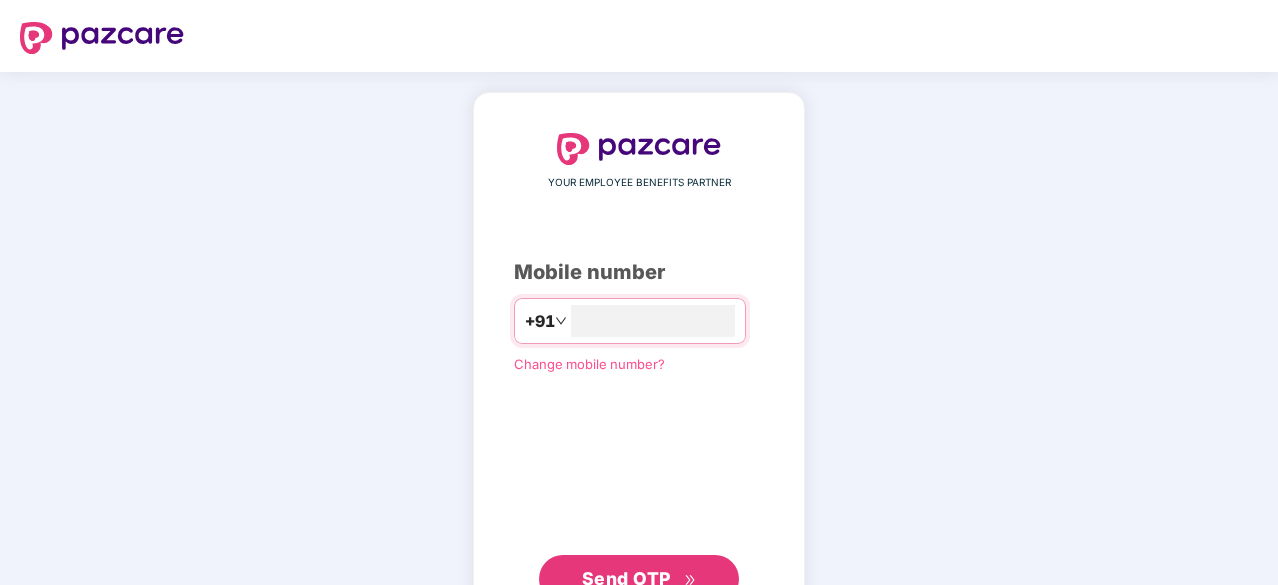 click on "Send OTP" at bounding box center [626, 578] 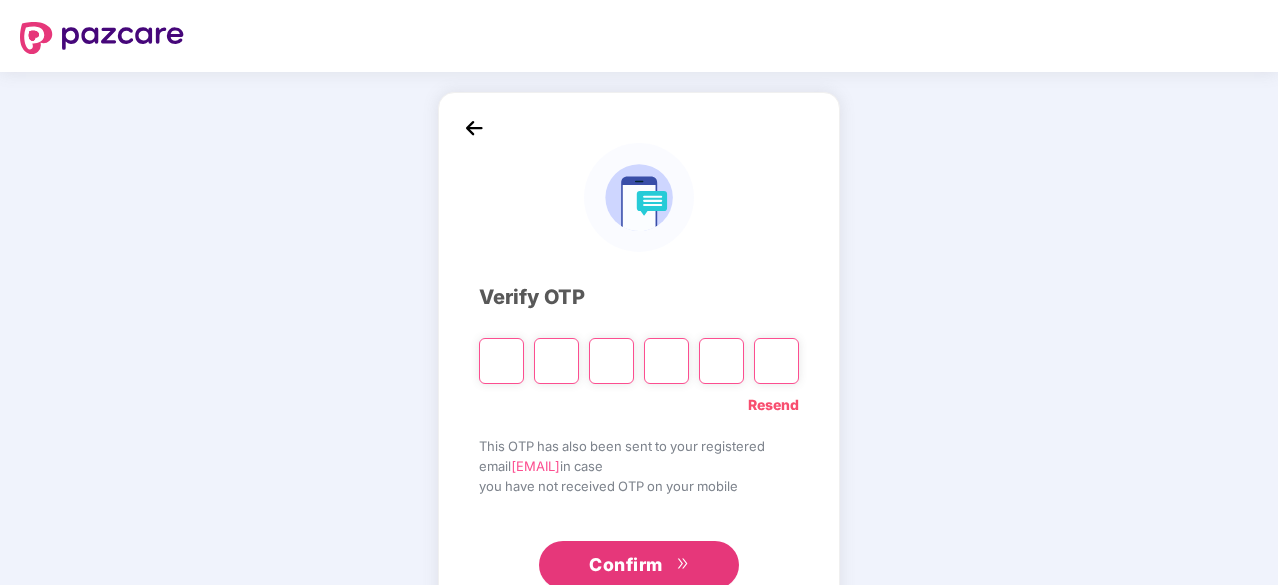 type on "*" 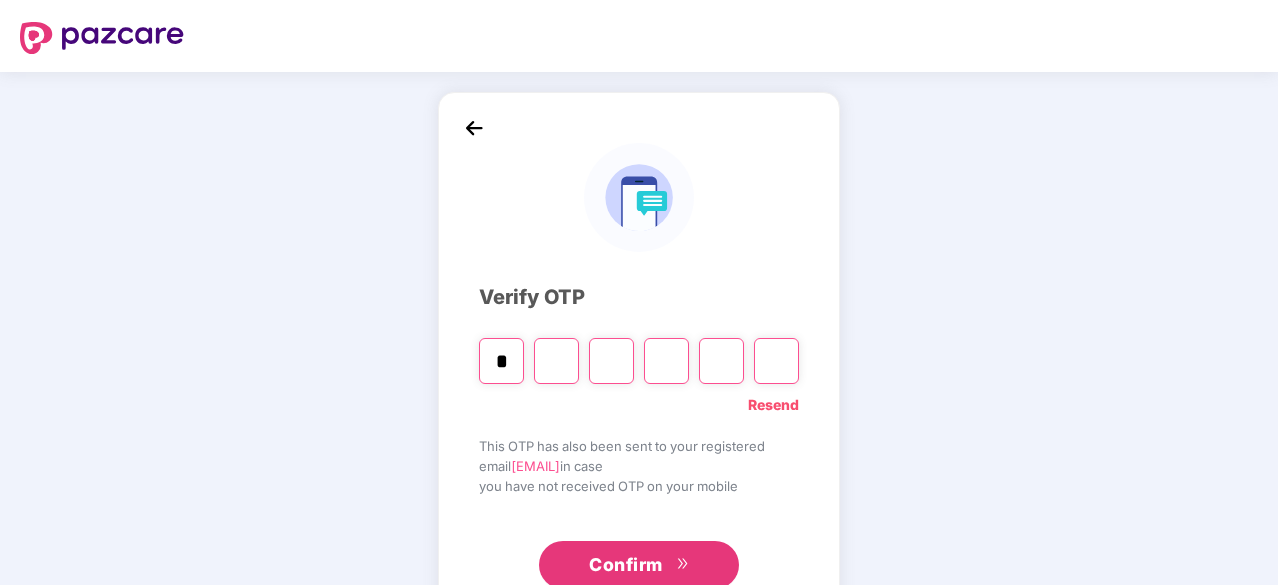 type on "*" 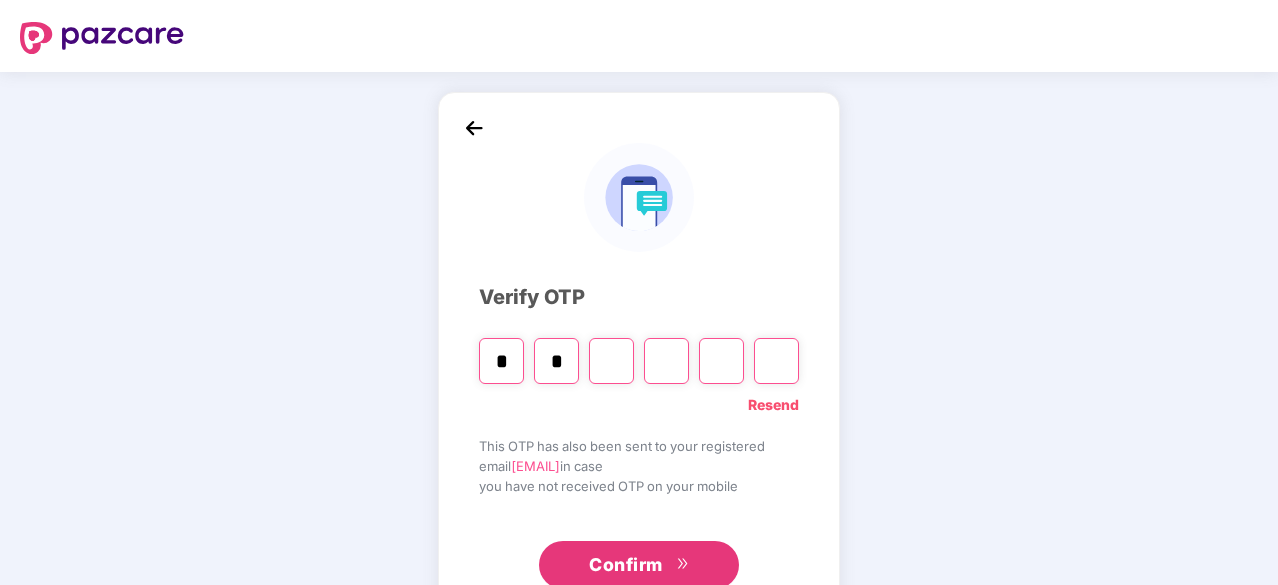 type on "*" 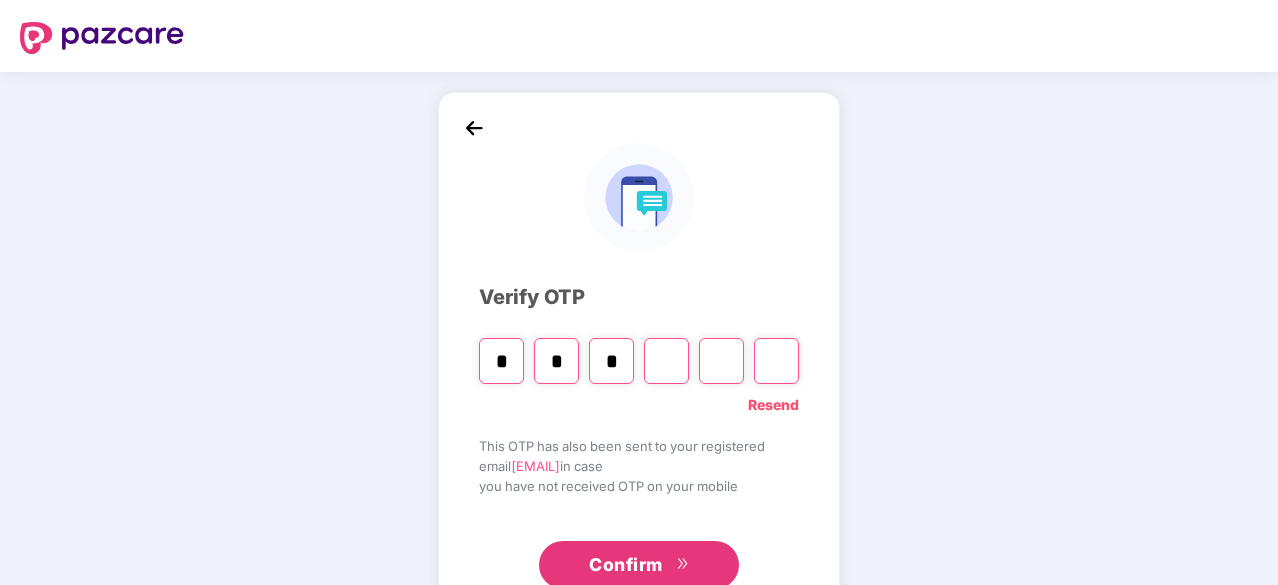 type on "*" 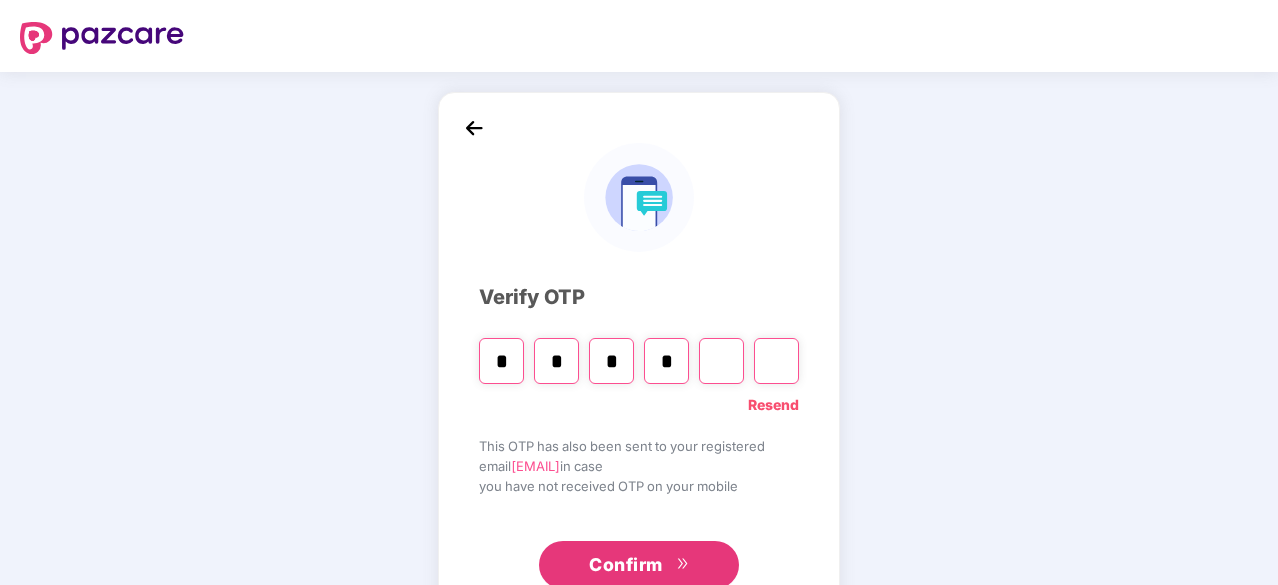 type on "*" 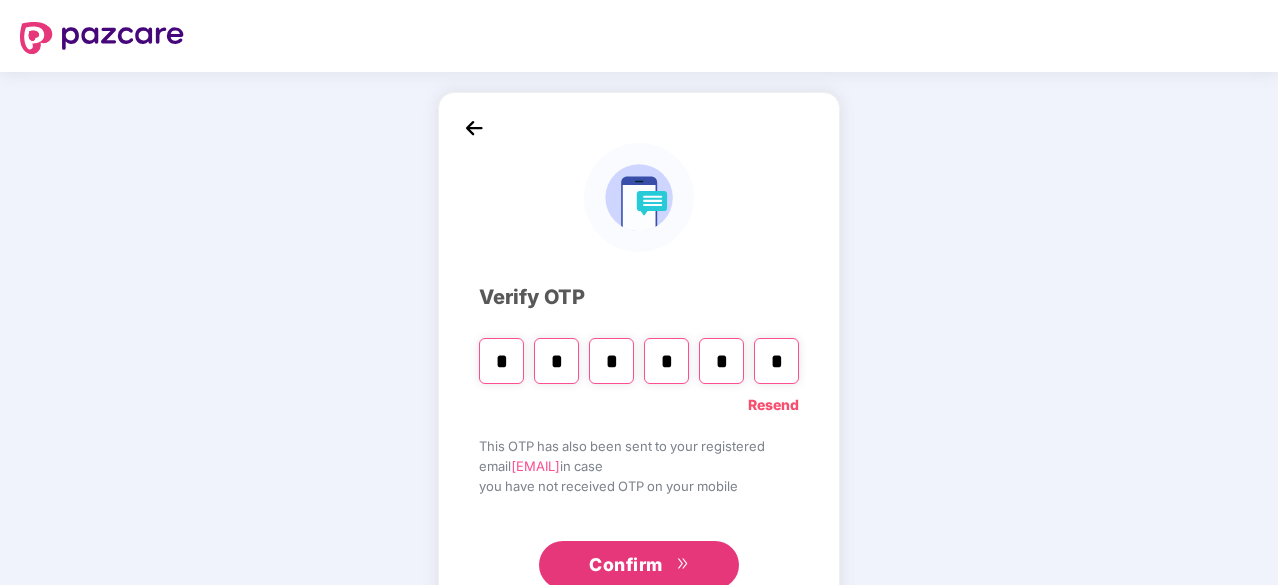 type on "*" 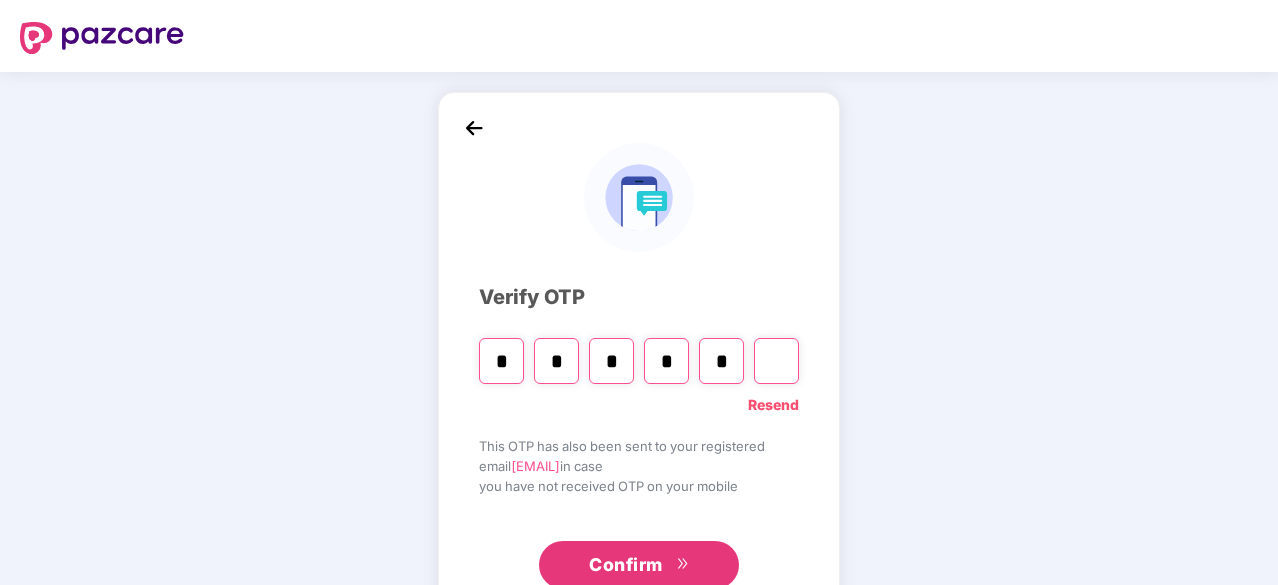 type on "*" 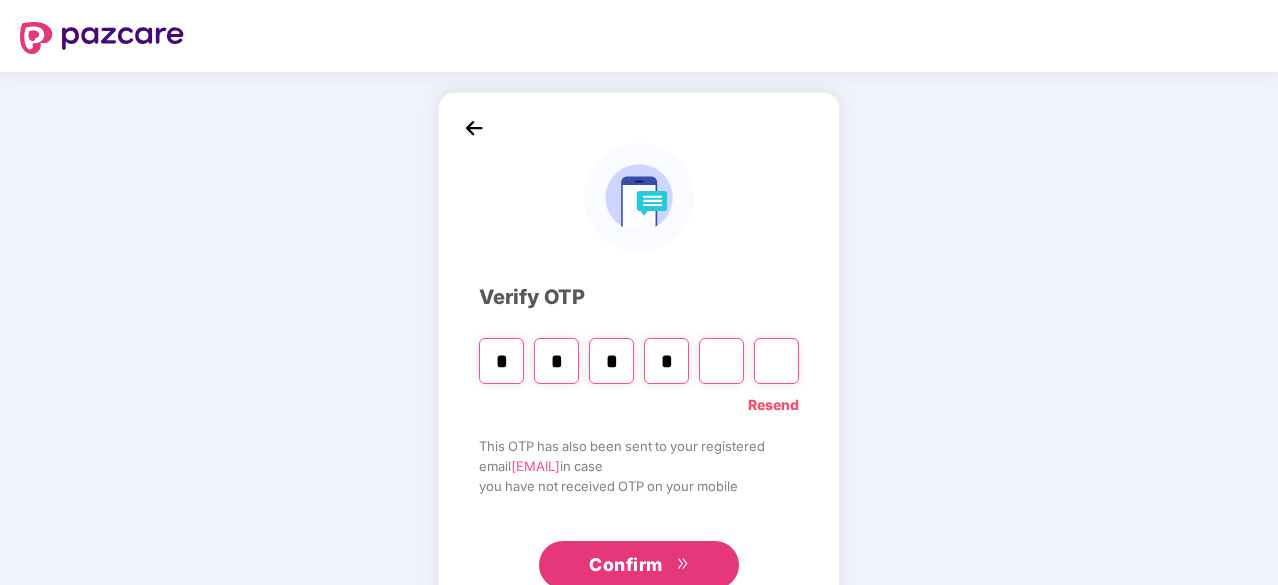 type on "*" 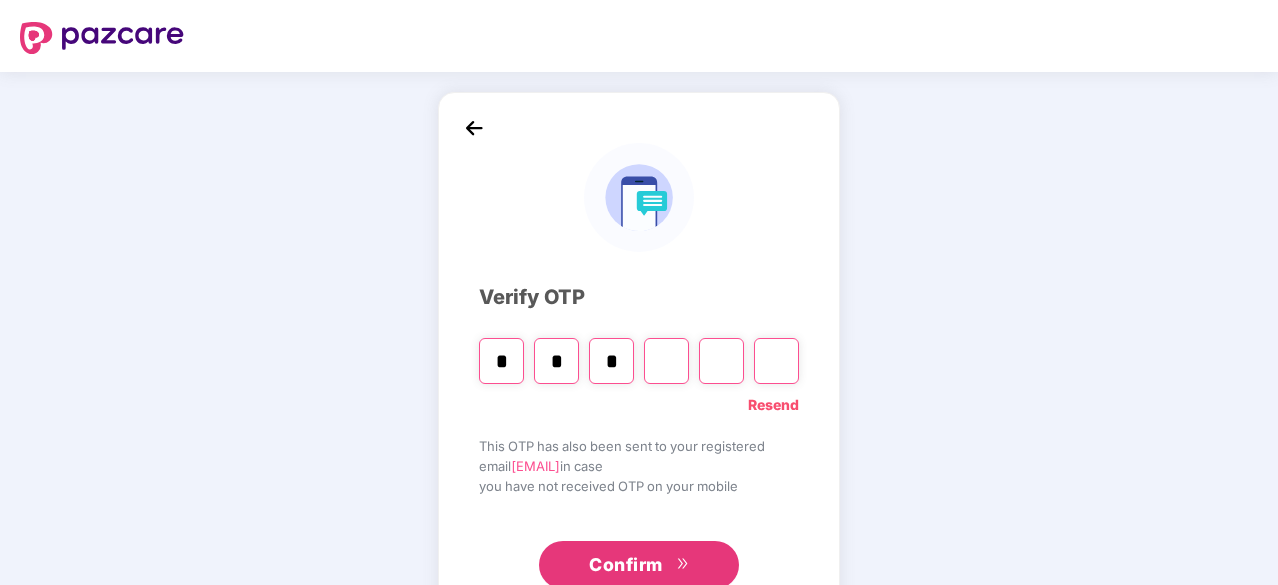 type on "*" 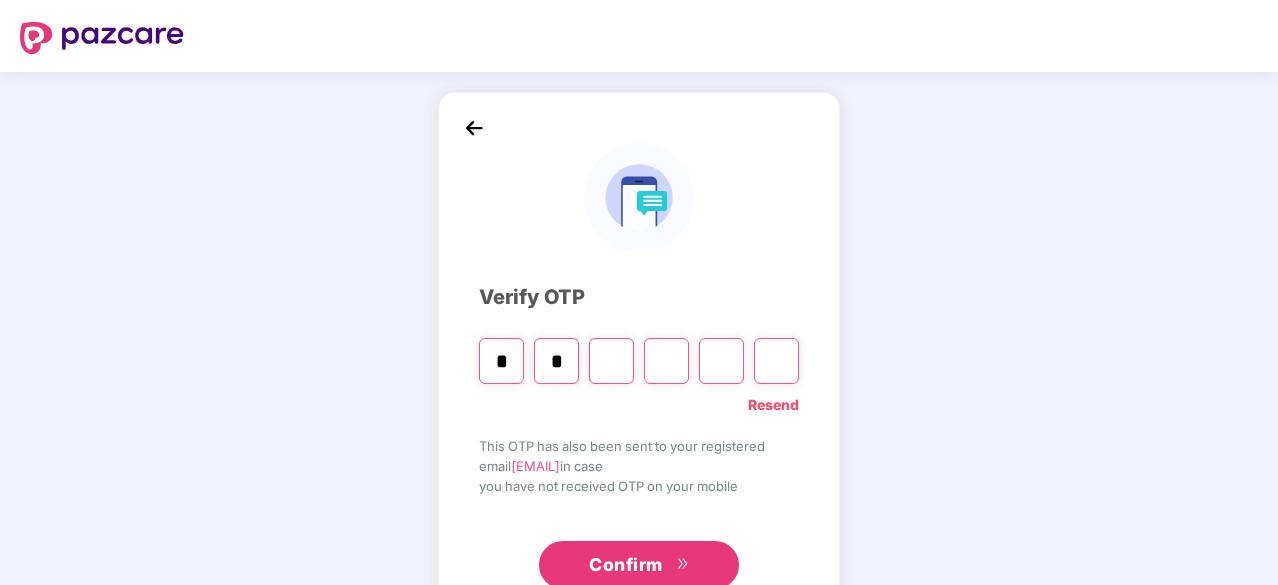 type on "*" 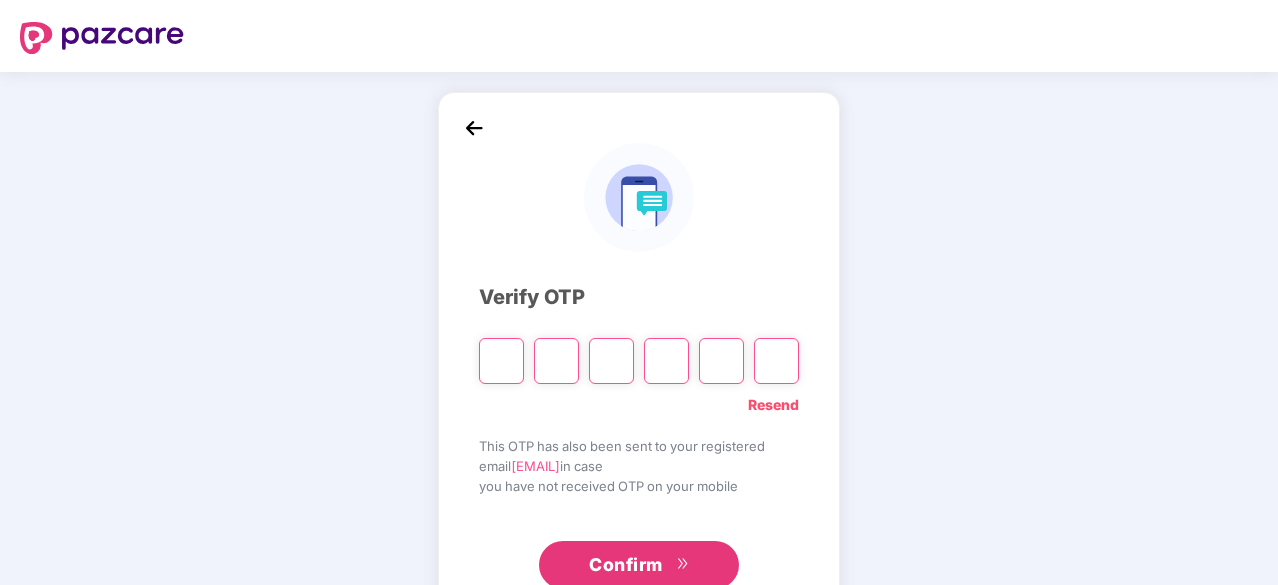 type on "*" 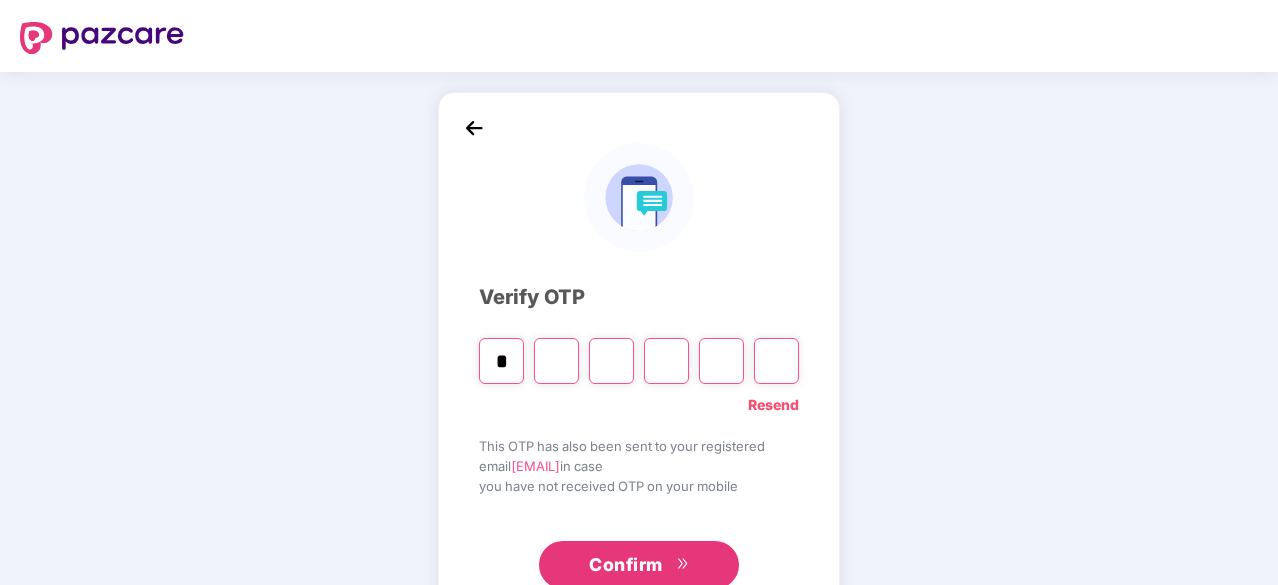 type on "*" 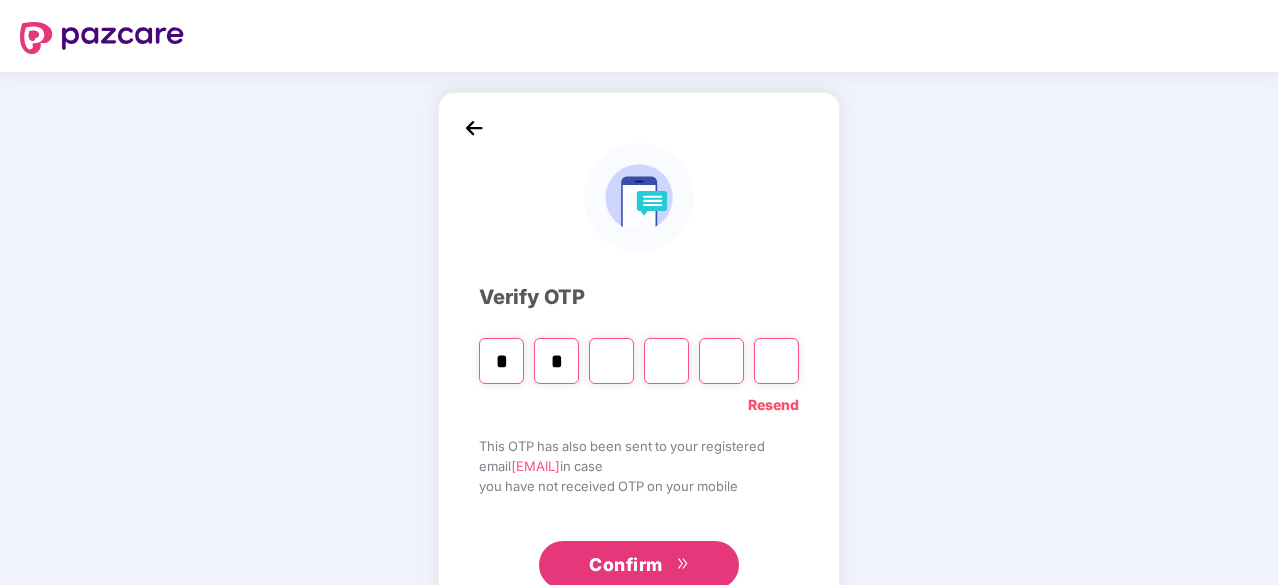 type on "*" 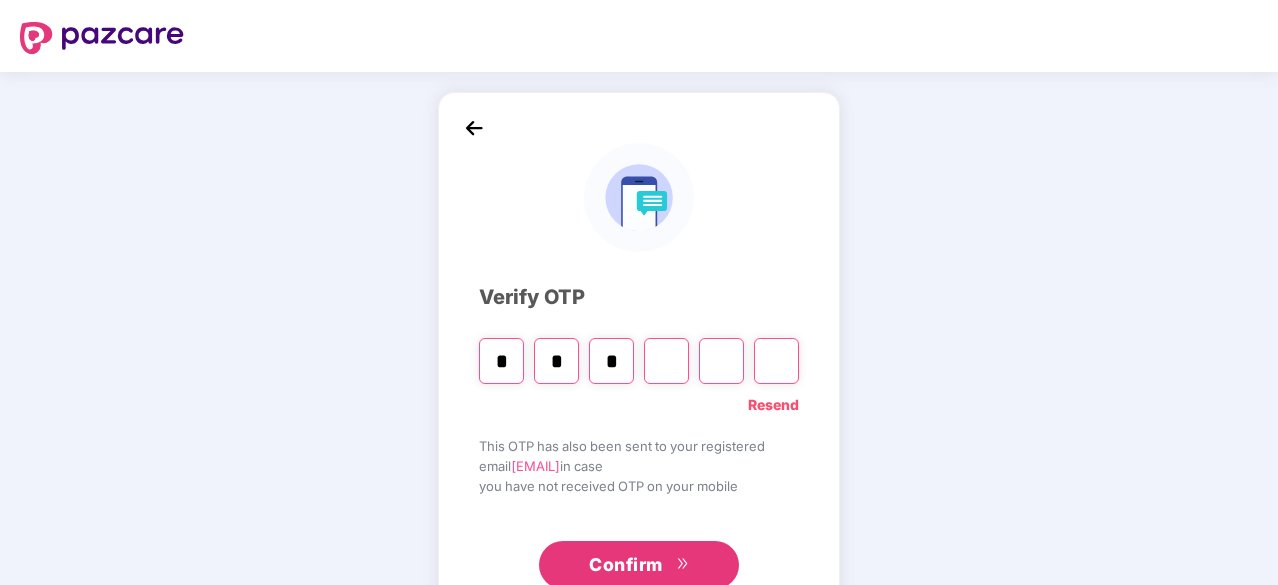 type on "*" 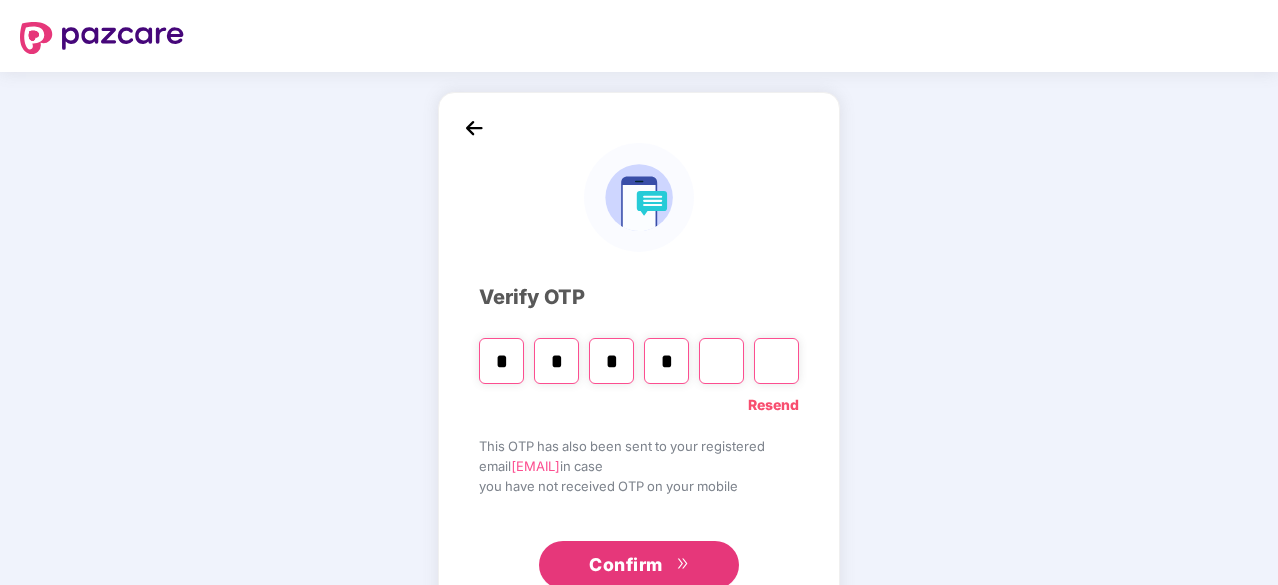 type on "*" 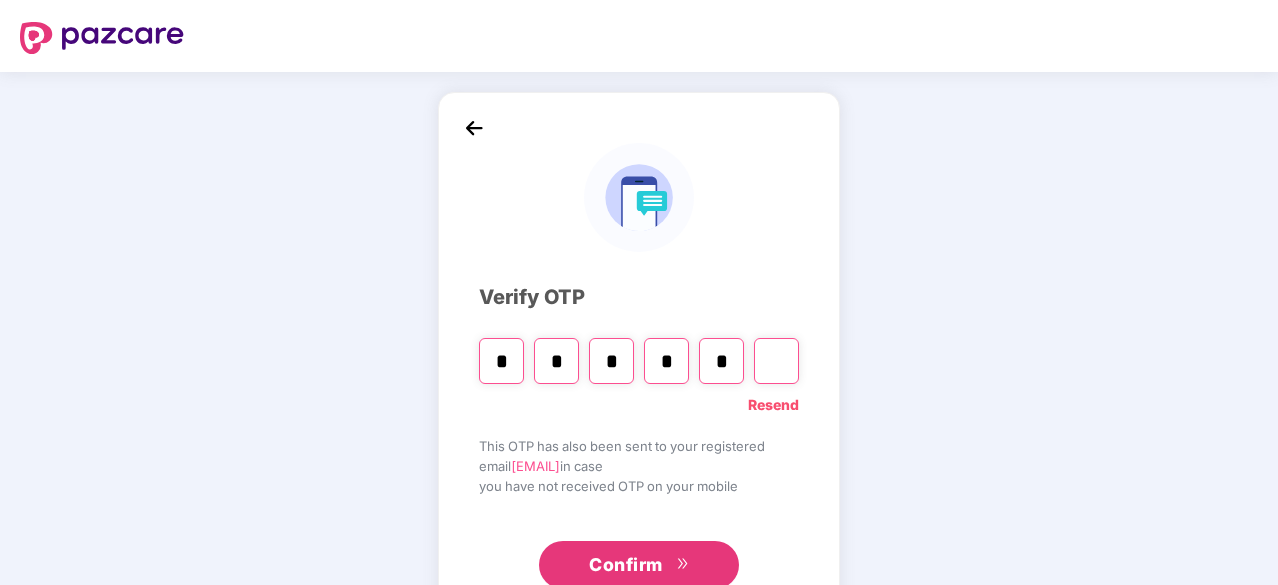 type on "*" 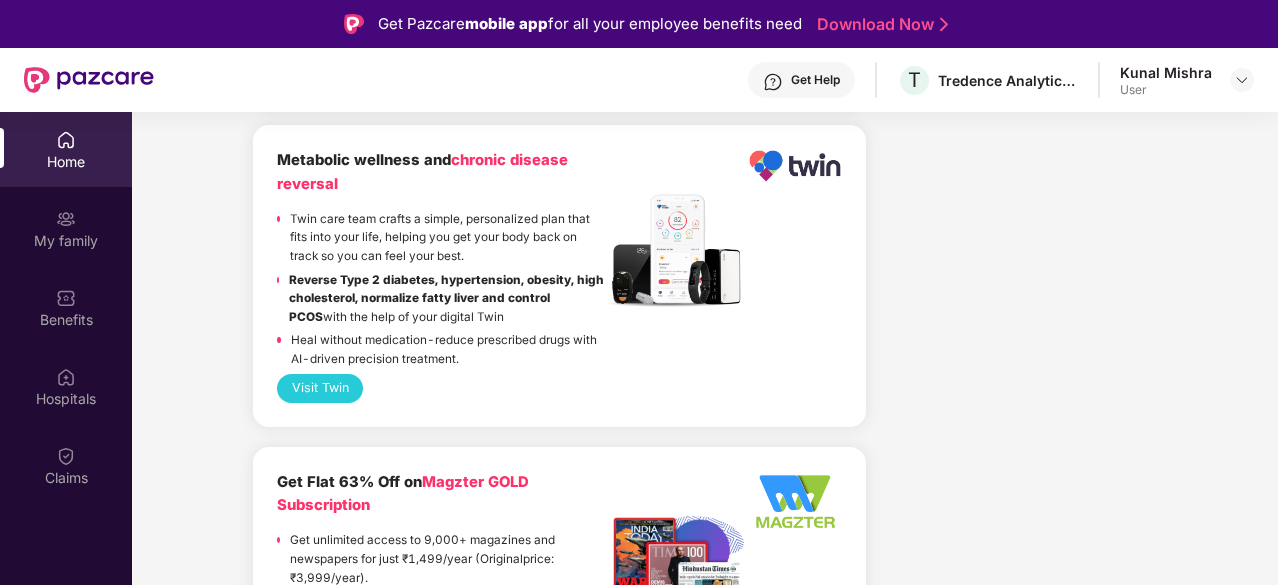 scroll, scrollTop: 4046, scrollLeft: 0, axis: vertical 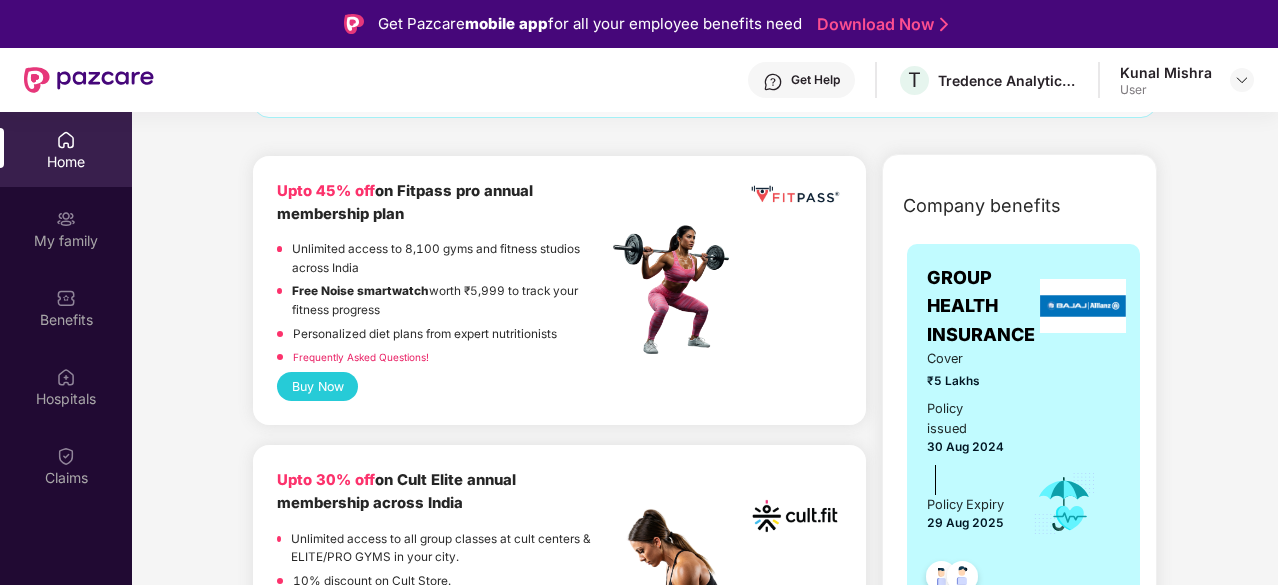 click on "Buy Now" at bounding box center [317, 386] 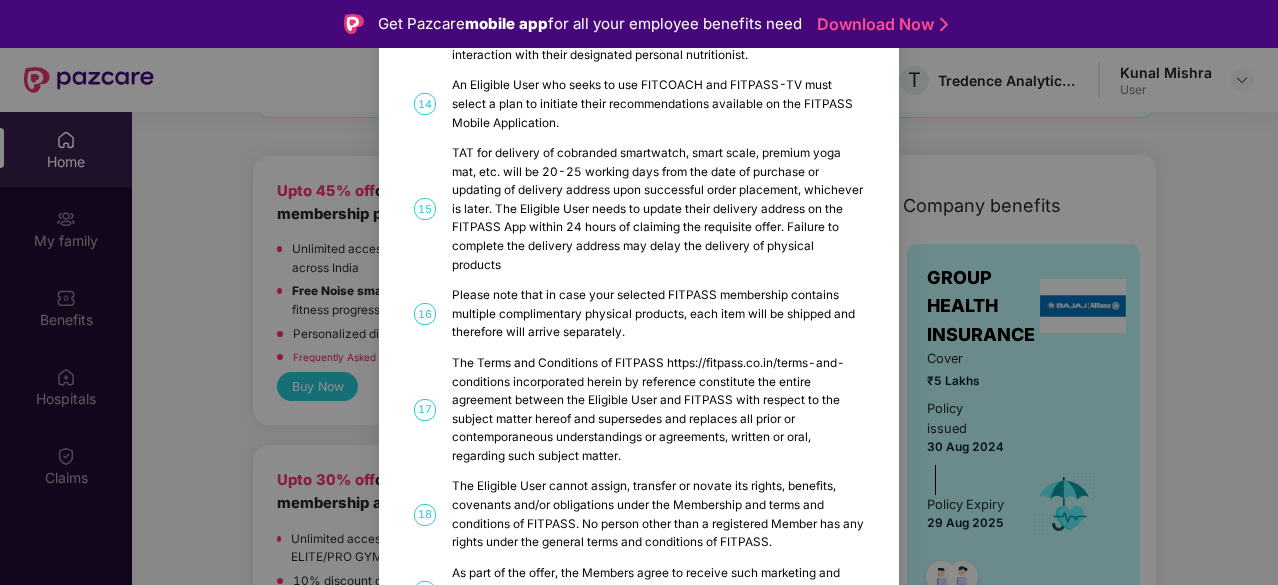 scroll, scrollTop: 1090, scrollLeft: 0, axis: vertical 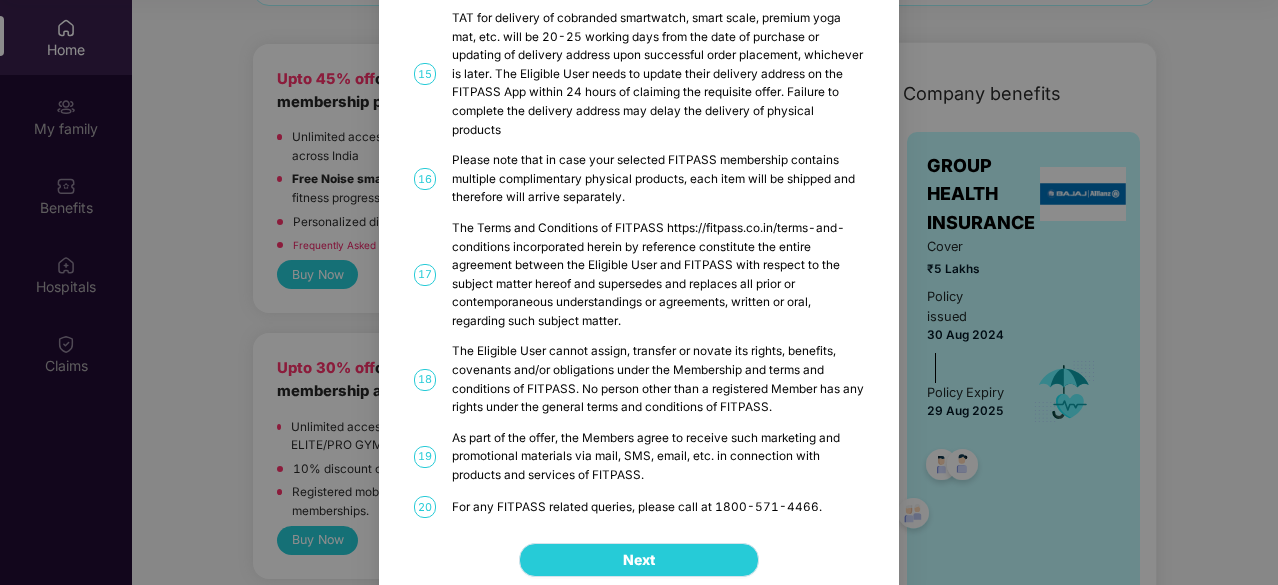 click on "Next" at bounding box center (639, 560) 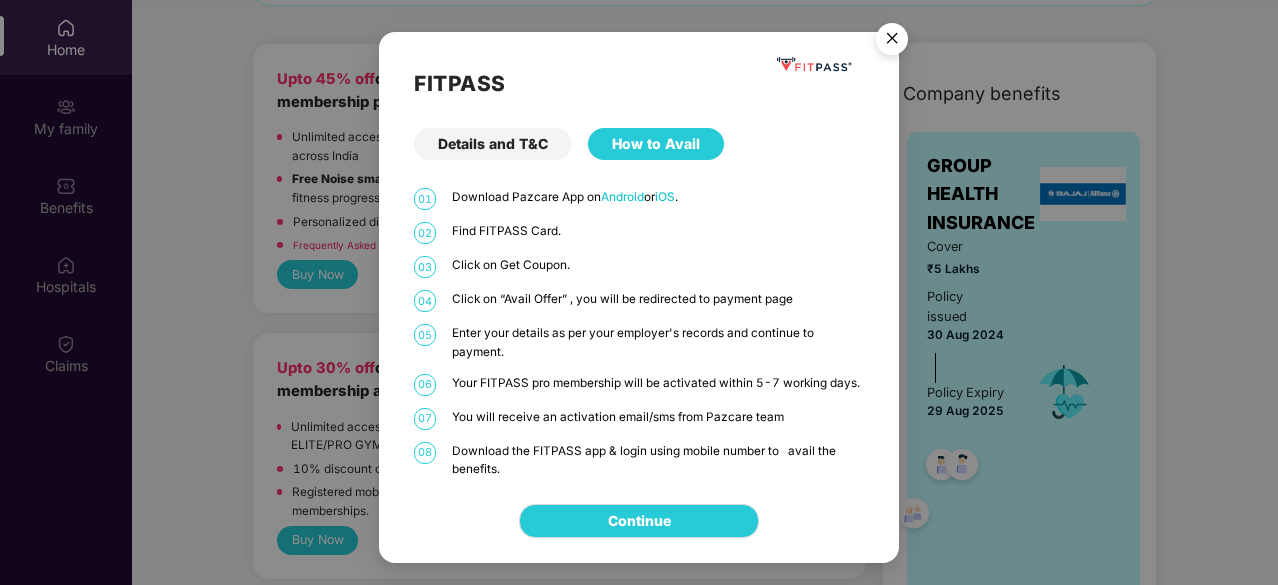 scroll, scrollTop: 0, scrollLeft: 0, axis: both 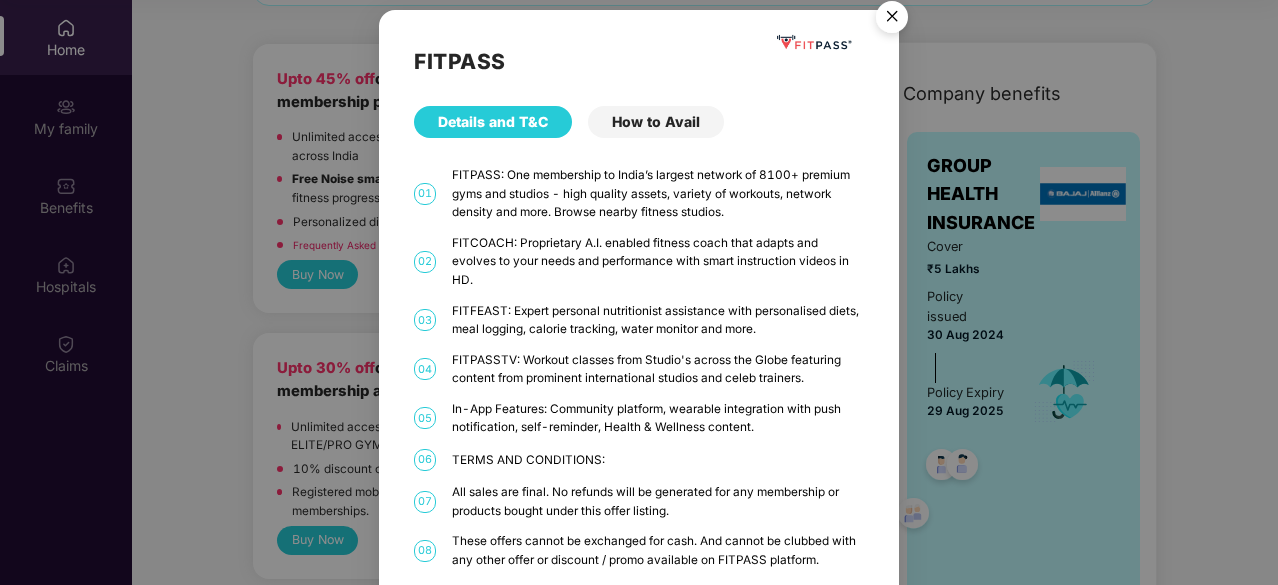 click on "How to Avail" at bounding box center (656, 122) 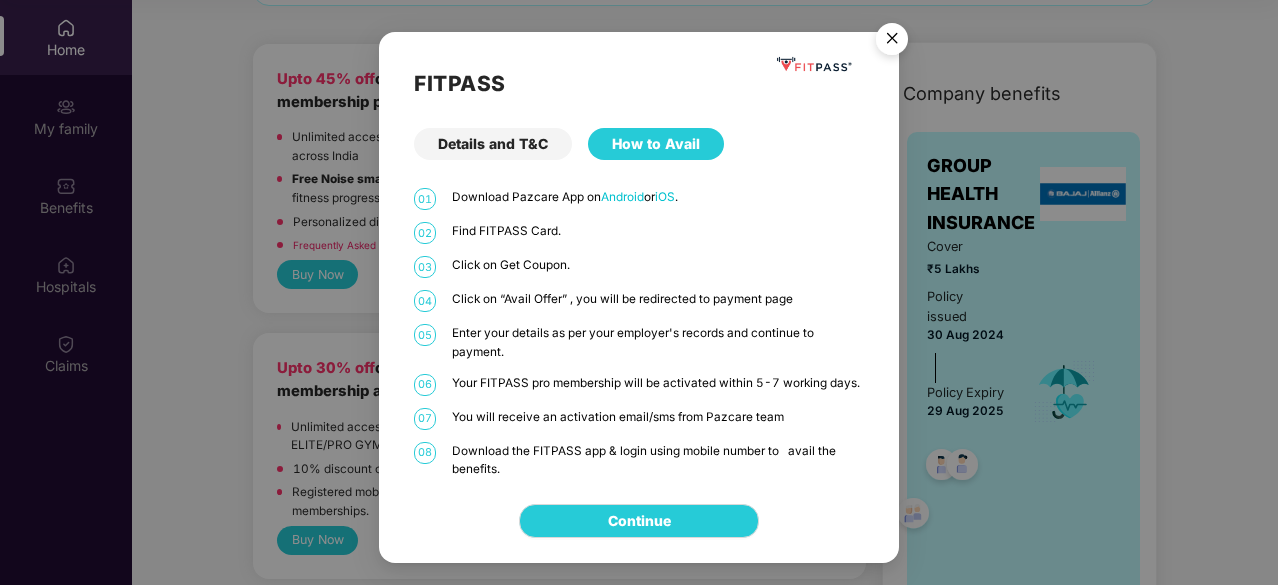 click on "Details and T&C" at bounding box center (493, 144) 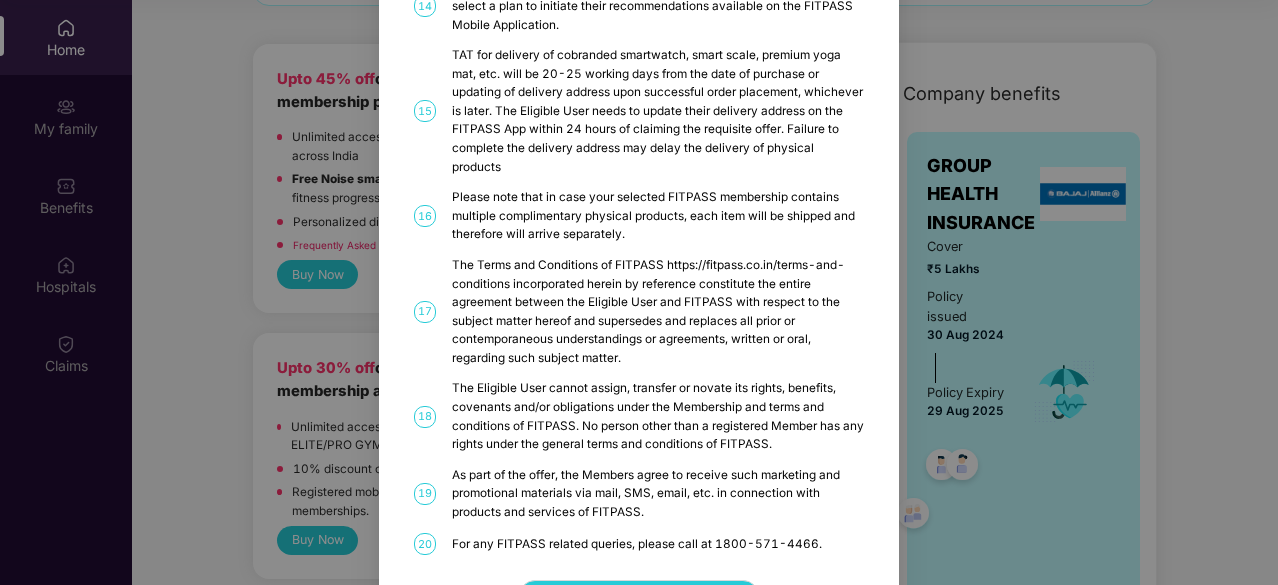 scroll, scrollTop: 1090, scrollLeft: 0, axis: vertical 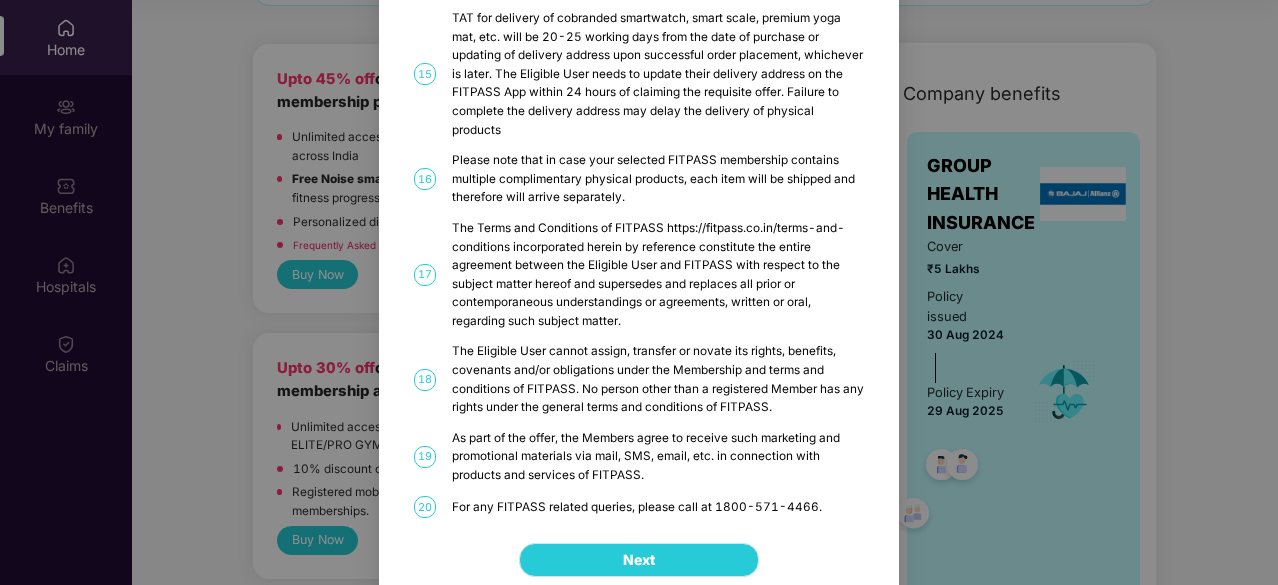 click on "Next" at bounding box center [639, 560] 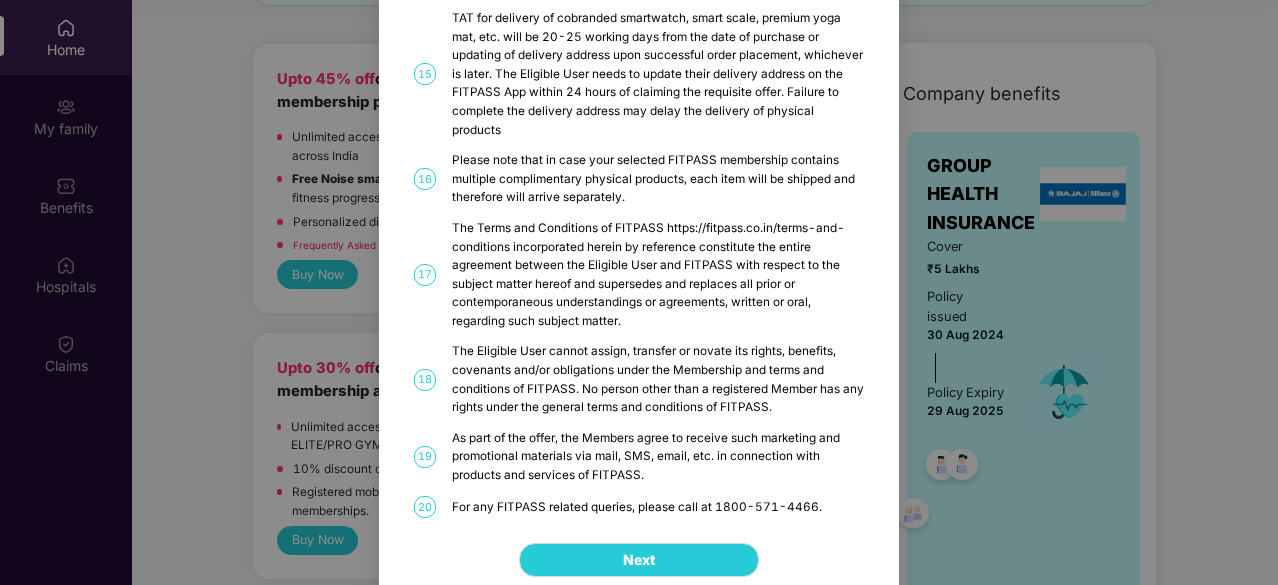 scroll, scrollTop: 0, scrollLeft: 0, axis: both 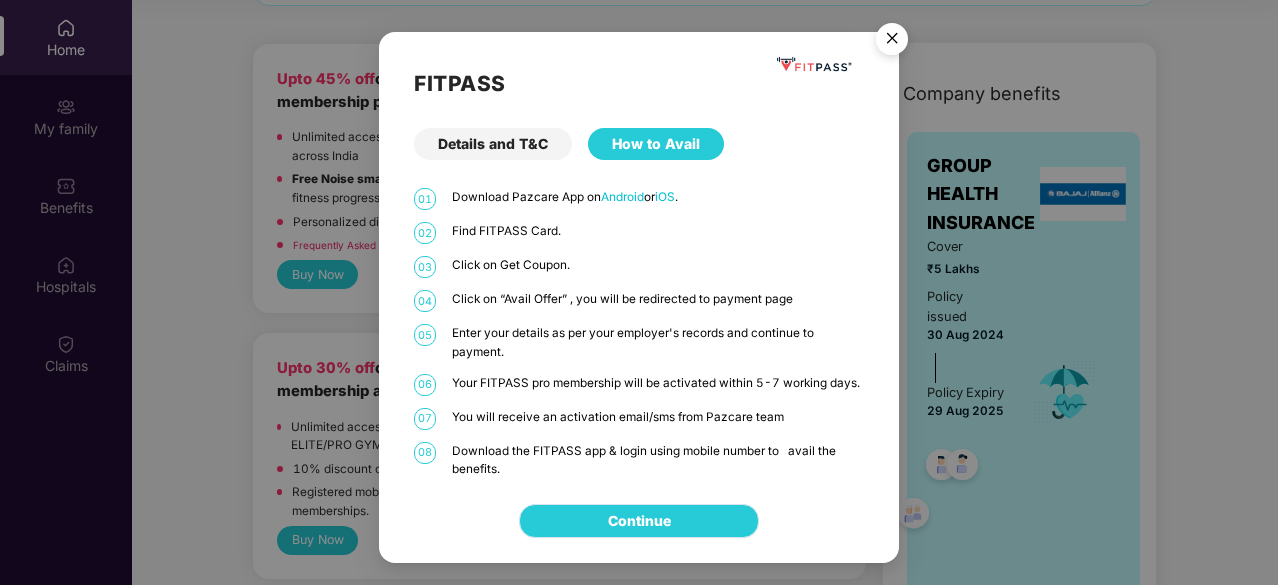 click on "Continue" at bounding box center (639, 521) 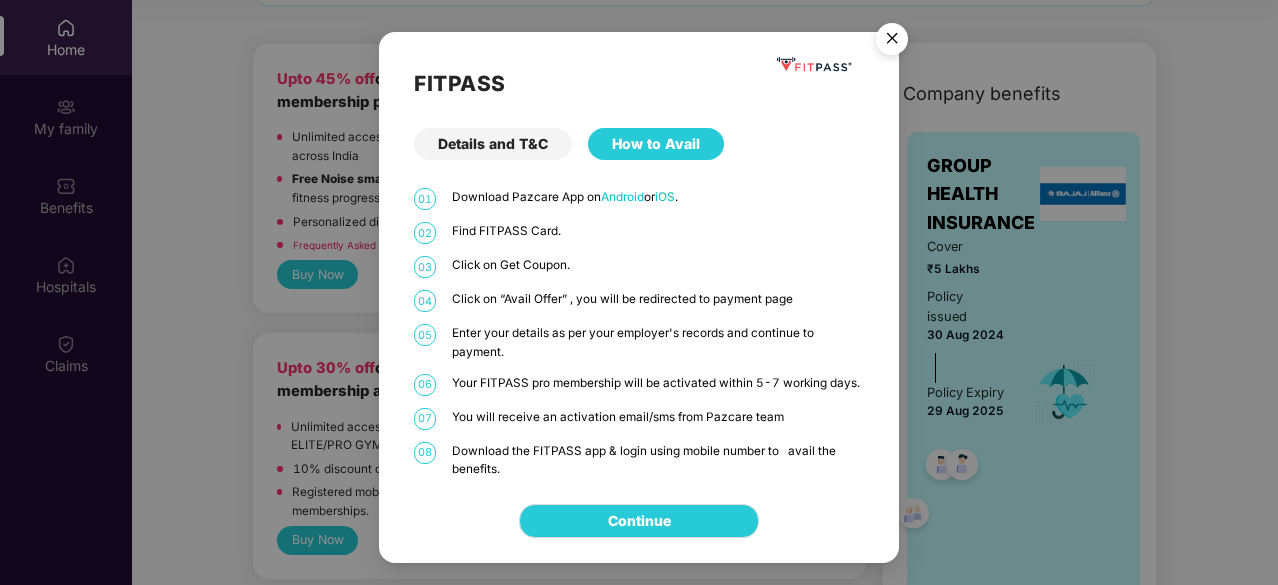 click at bounding box center [892, 42] 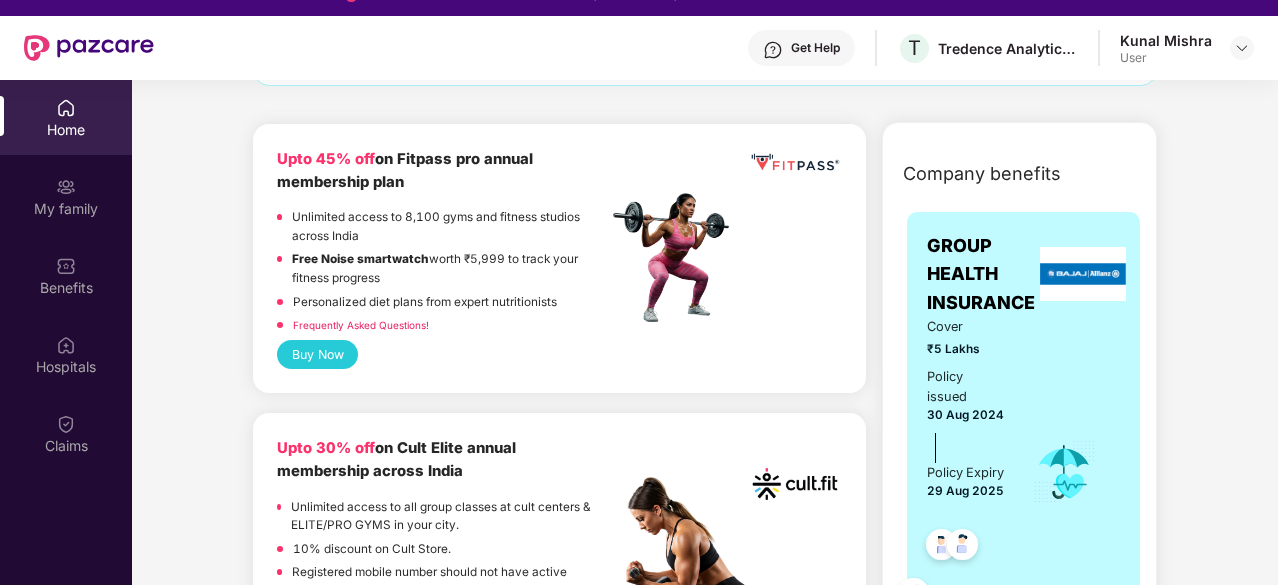 scroll, scrollTop: 31, scrollLeft: 0, axis: vertical 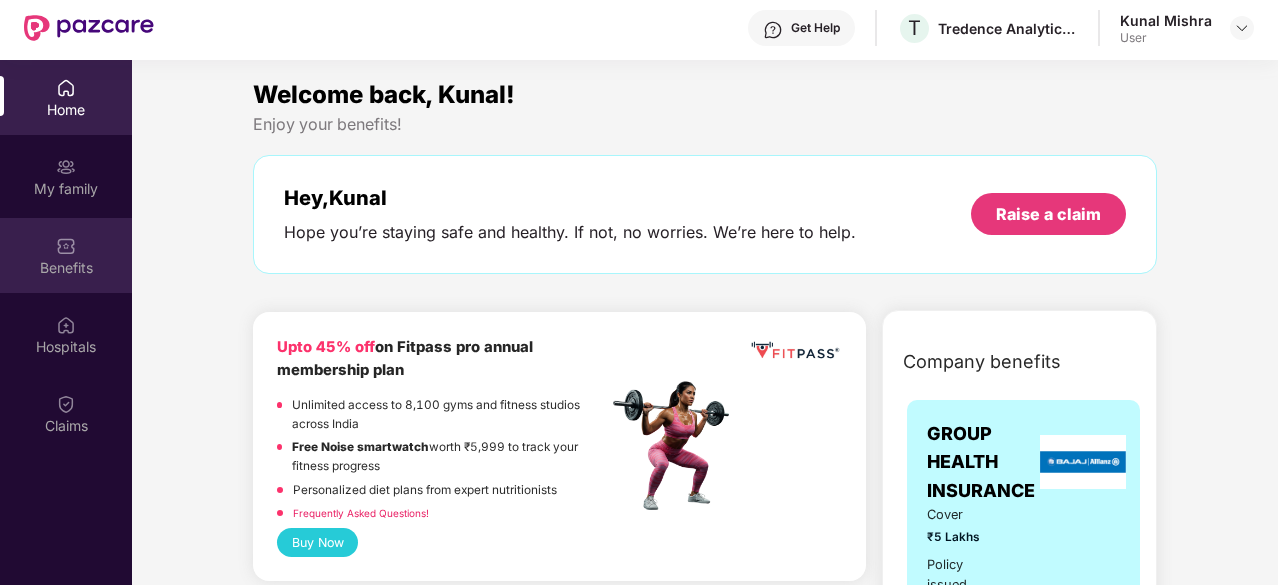 click on "Benefits" at bounding box center [66, 268] 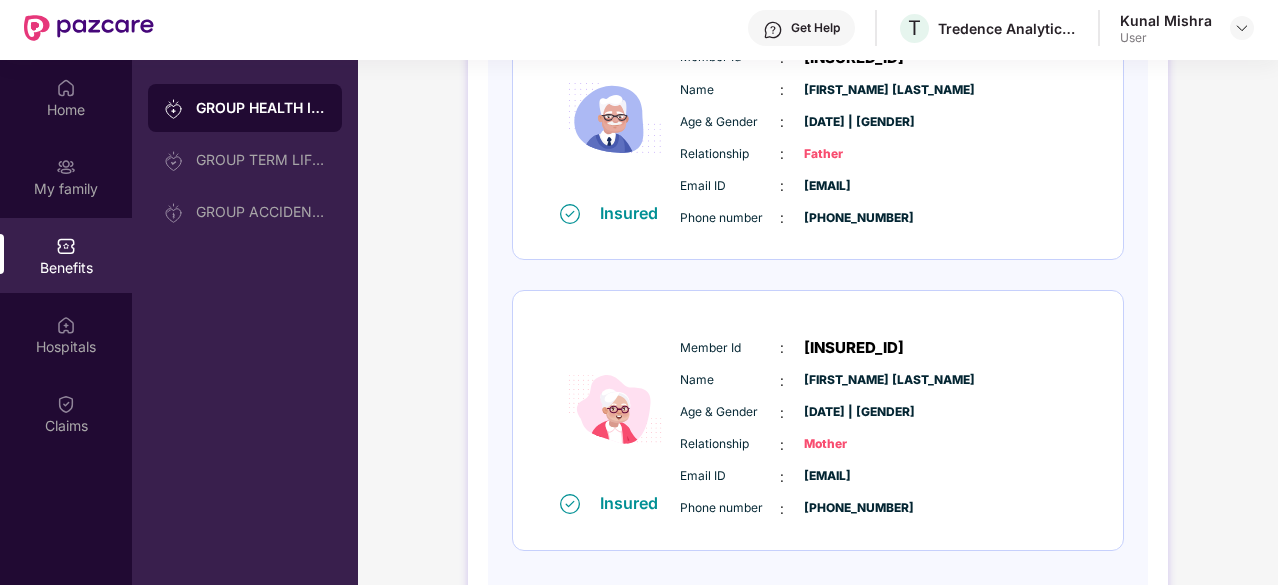 scroll, scrollTop: 959, scrollLeft: 0, axis: vertical 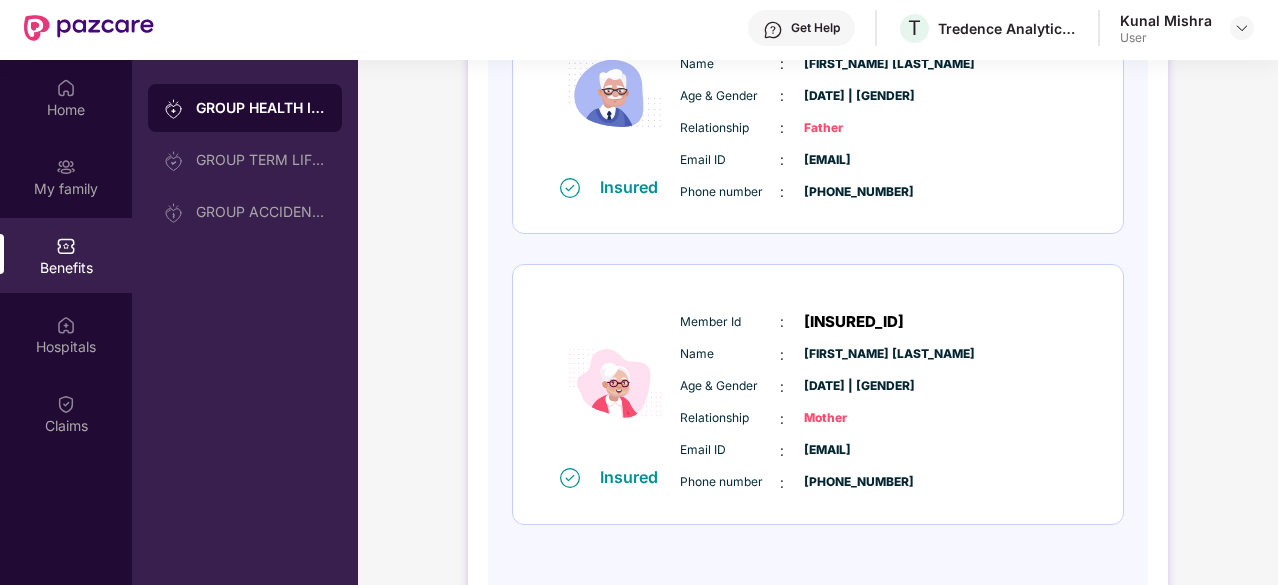 drag, startPoint x: 1275, startPoint y: 465, endPoint x: 1279, endPoint y: 411, distance: 54.147945 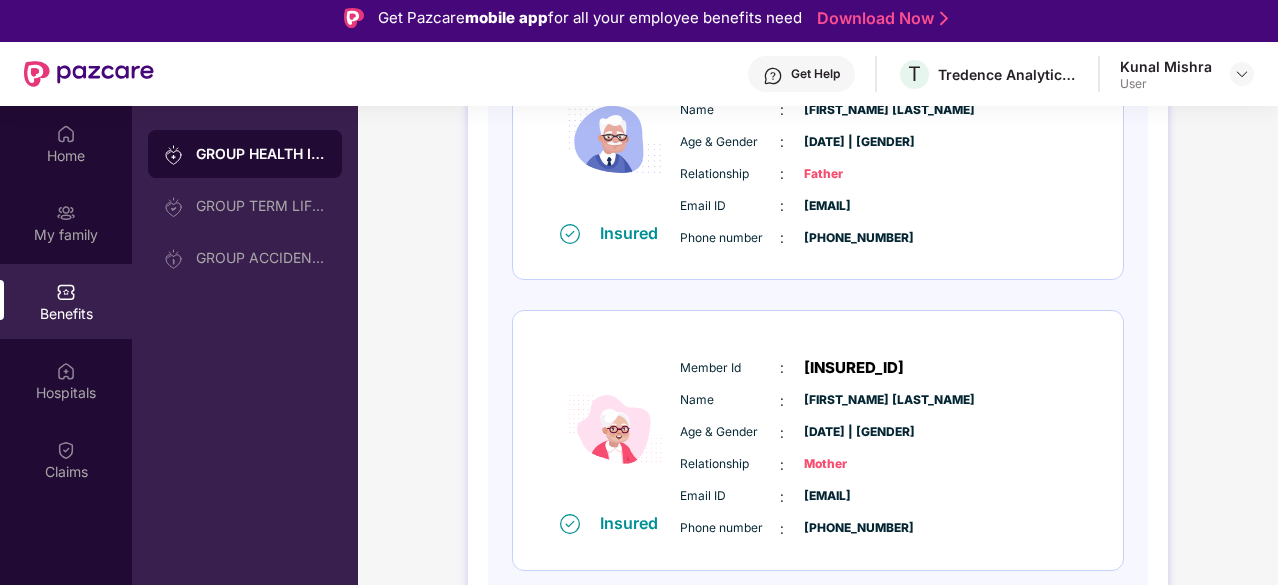 scroll, scrollTop: 0, scrollLeft: 0, axis: both 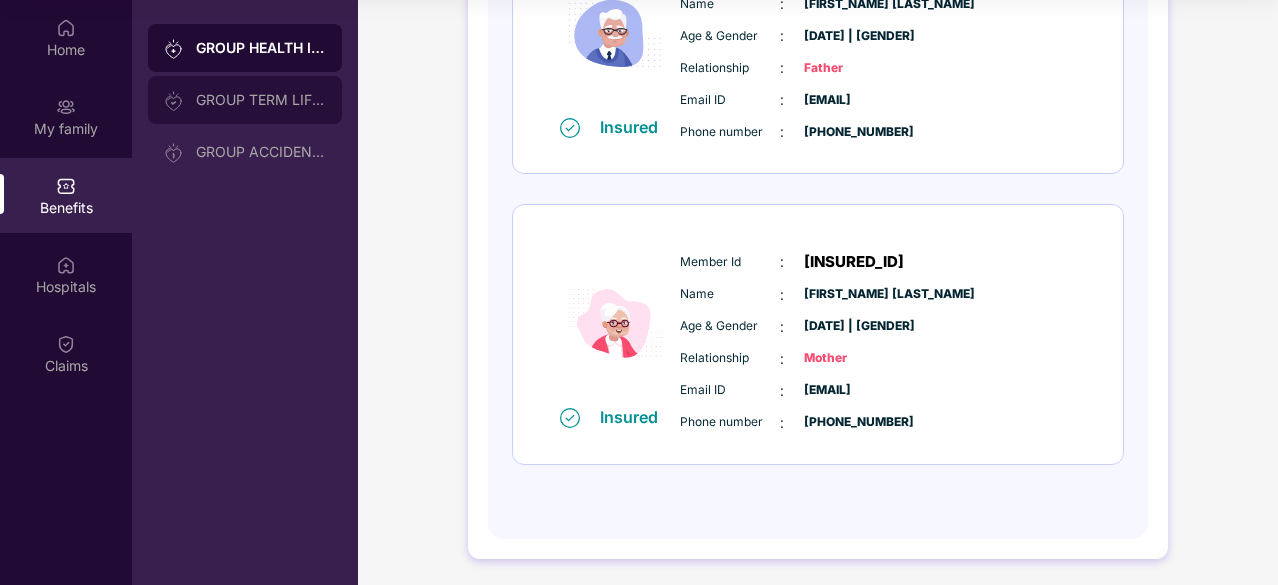 click on "GROUP TERM LIFE INSURANCE" at bounding box center [261, 100] 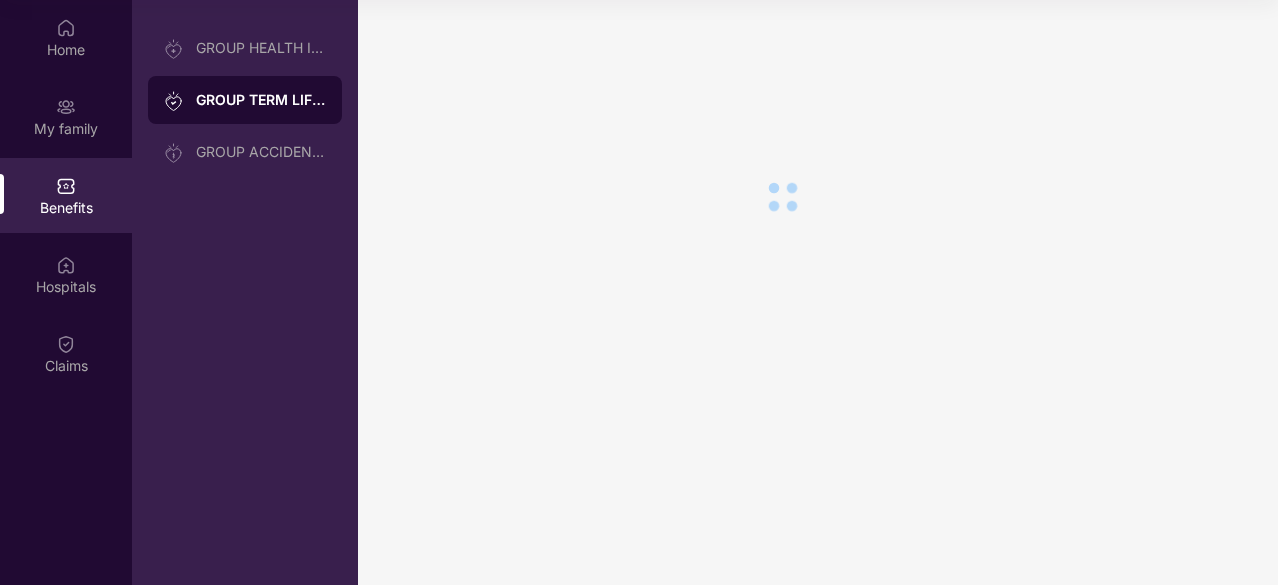 scroll, scrollTop: 0, scrollLeft: 0, axis: both 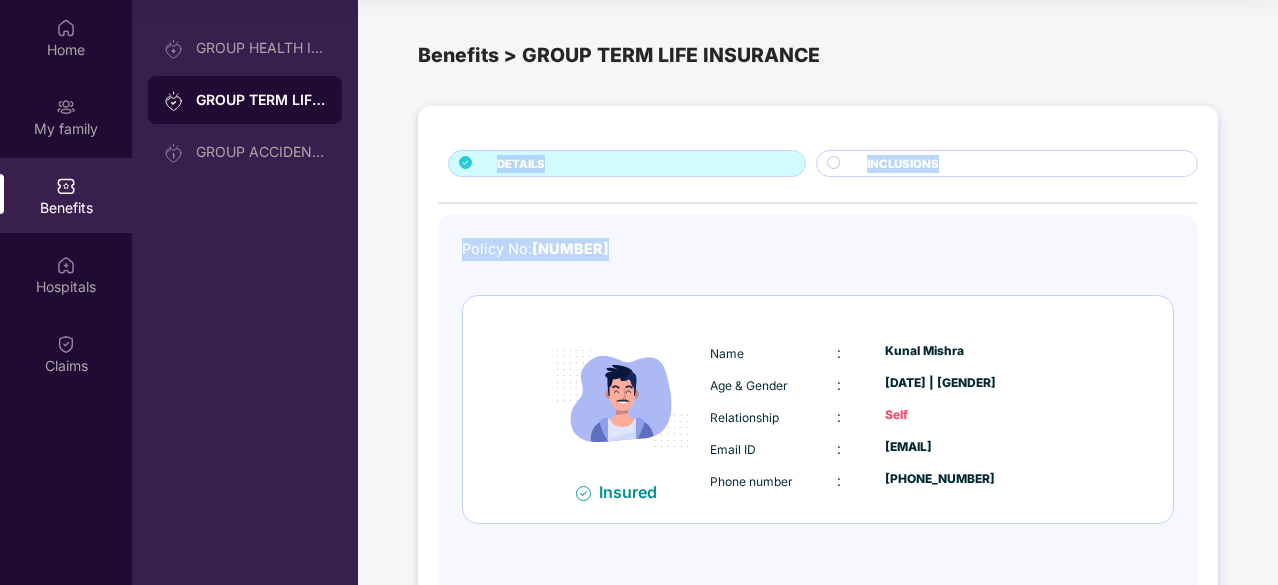 drag, startPoint x: 1275, startPoint y: 86, endPoint x: 1279, endPoint y: 243, distance: 157.05095 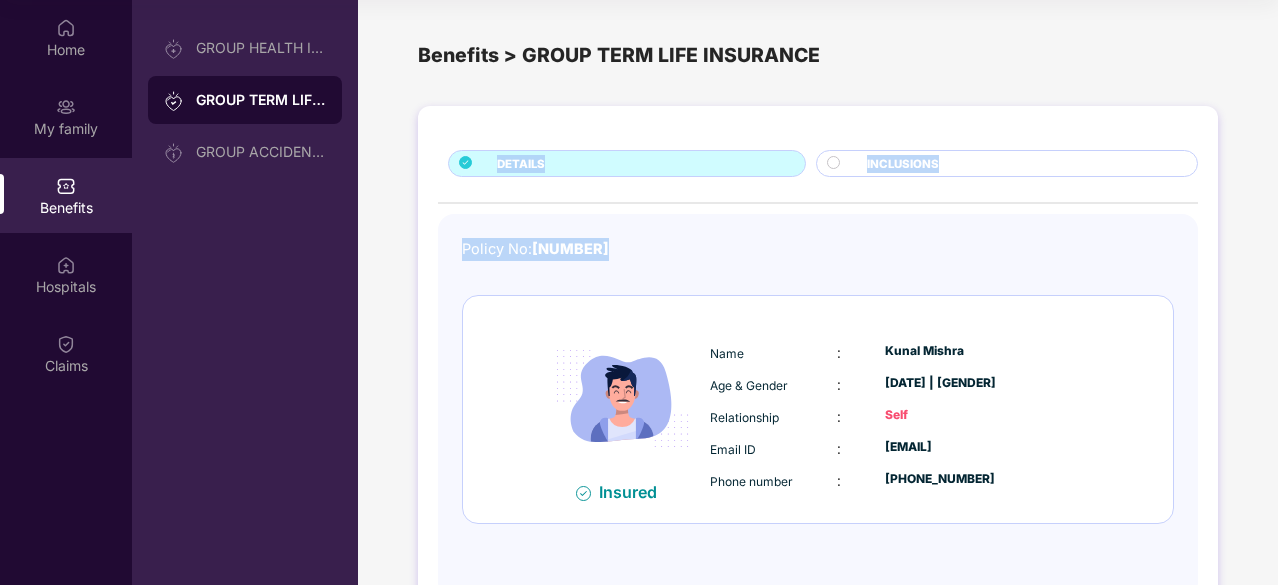 click on "DETAILS INCLUSIONS Policy No: [NUMBER] Insured Name : Kunal Mishra Age & Gender : 12 Dec 1993 | Male Relationship : Self Email ID : kunal.mishra@tredence.com Phone number : +91 - 87006 58074" at bounding box center (818, 372) 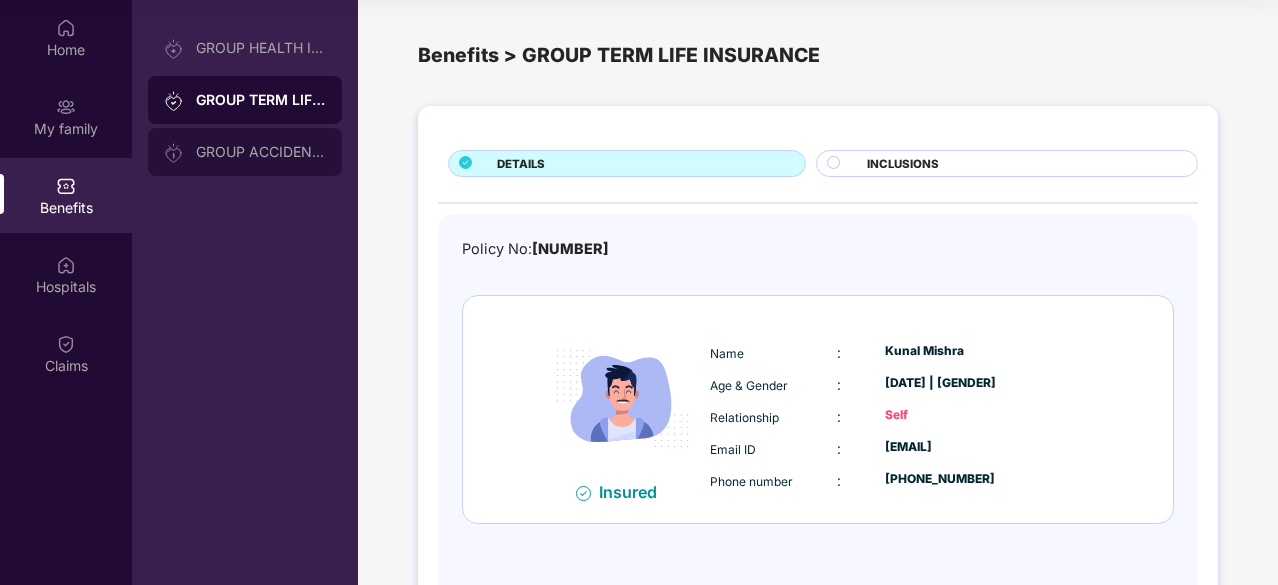 click on "GROUP ACCIDENTAL INSURANCE" at bounding box center [245, 152] 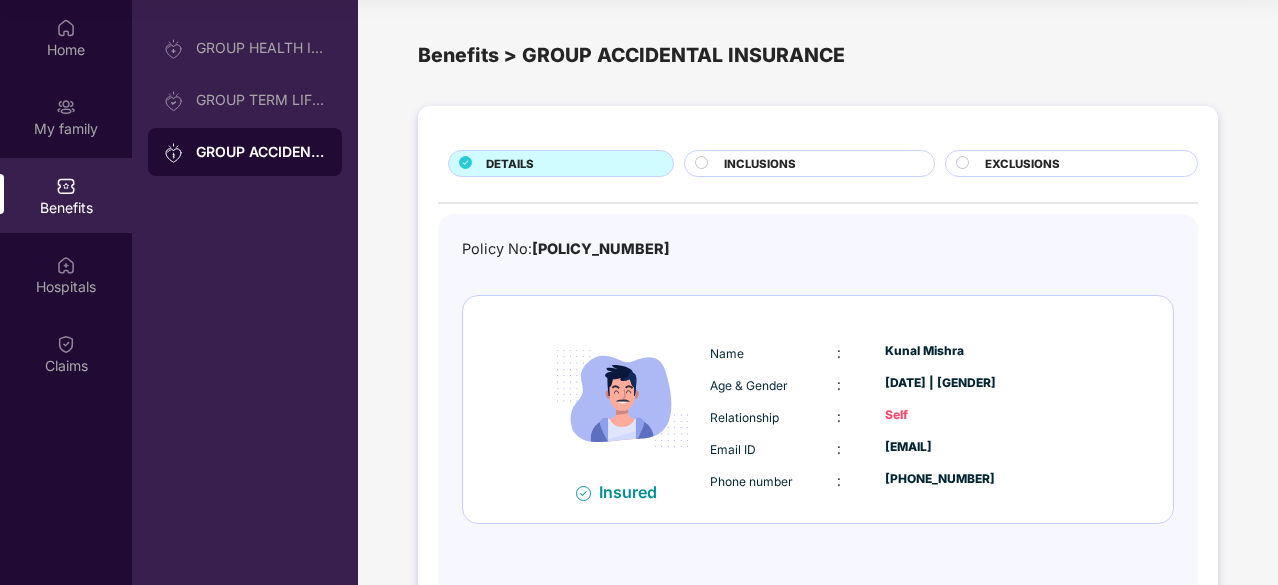 click on "INCLUSIONS" at bounding box center [760, 164] 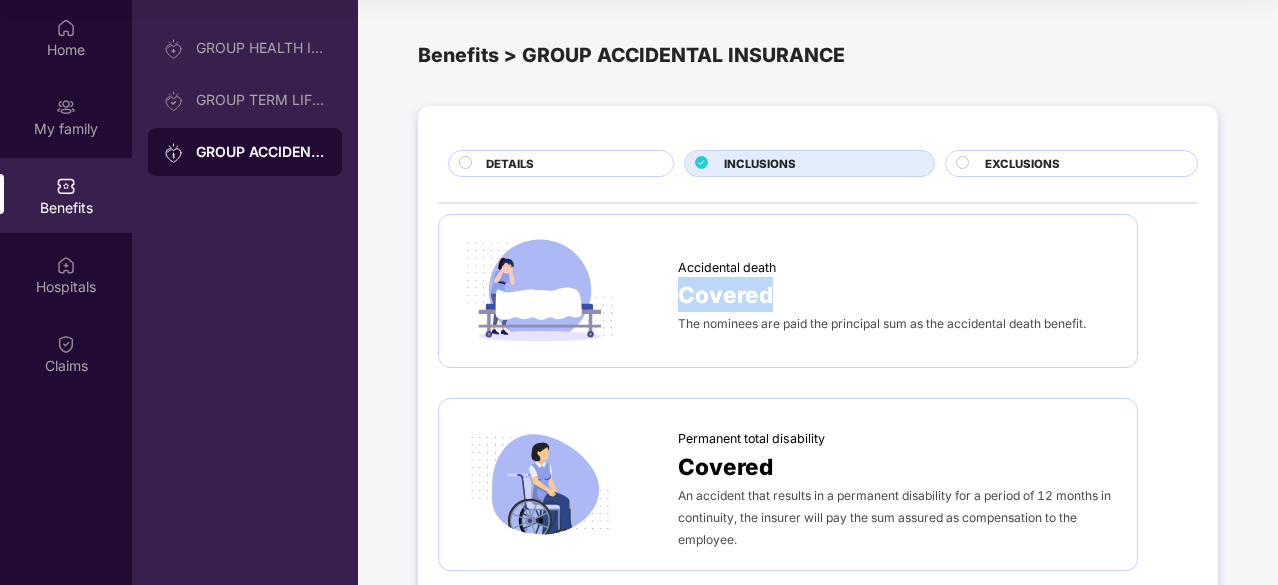 drag, startPoint x: 1274, startPoint y: 268, endPoint x: 1279, endPoint y: 297, distance: 29.427877 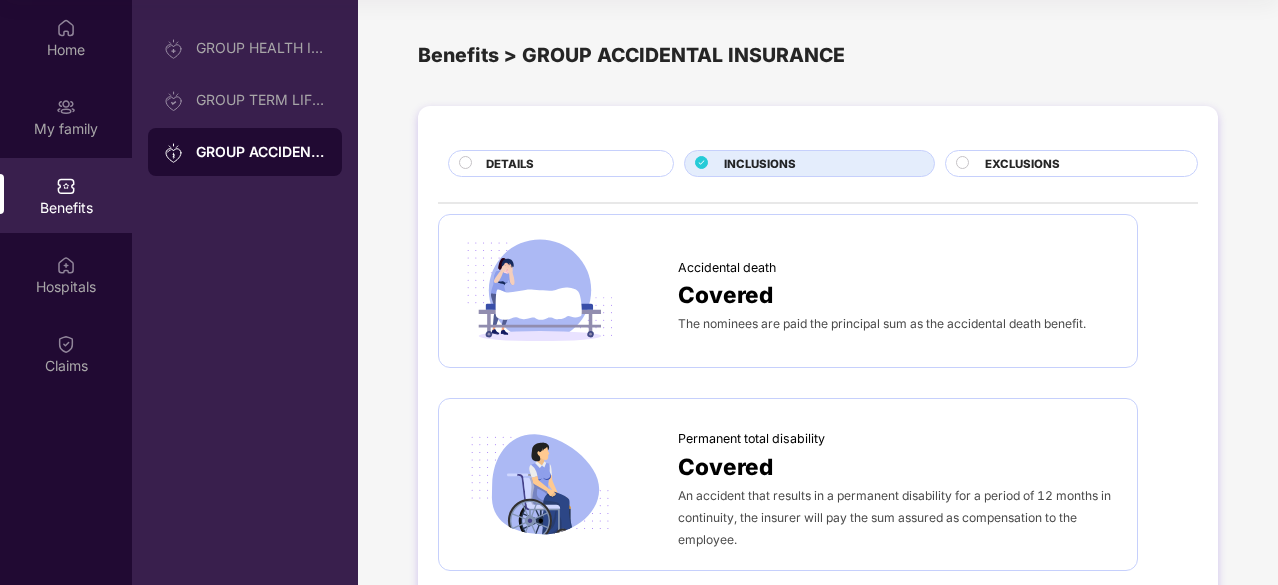 click on "DETAILS INCLUSIONS EXCLUSIONS Accidental death Covered The nominees are paid the principal sum as the accidental death benefit. Permanent total disability Covered An accident that results in a permanent disability for a period of 12 months in continuity, the insurer will pay the sum assured as compensation to the employee. Permanent partial disability Covered An accident that causes a permanent partial disability for a period of 12 months in continuity, the policy would cover between 2% and 60% of the Principal Sum according to the level of disability. Temporary disability Covered 1% of the Comprehensive Sum Insured or Rs 5,000 per week, whichever is less for 100 Wks Medical Expenses Covered If the claim is accepted under Death, Permanent Total Disability (PTD), Permanent Partial Disability (PPD), Temporary Total Disability (TTD) then reimbursement ofthe cost of medical expenses due to accidental injury upto 40% of valid claim amount or actual bill or10% of CSI whichever is lesser shall be payable Covered" at bounding box center [818, 1534] 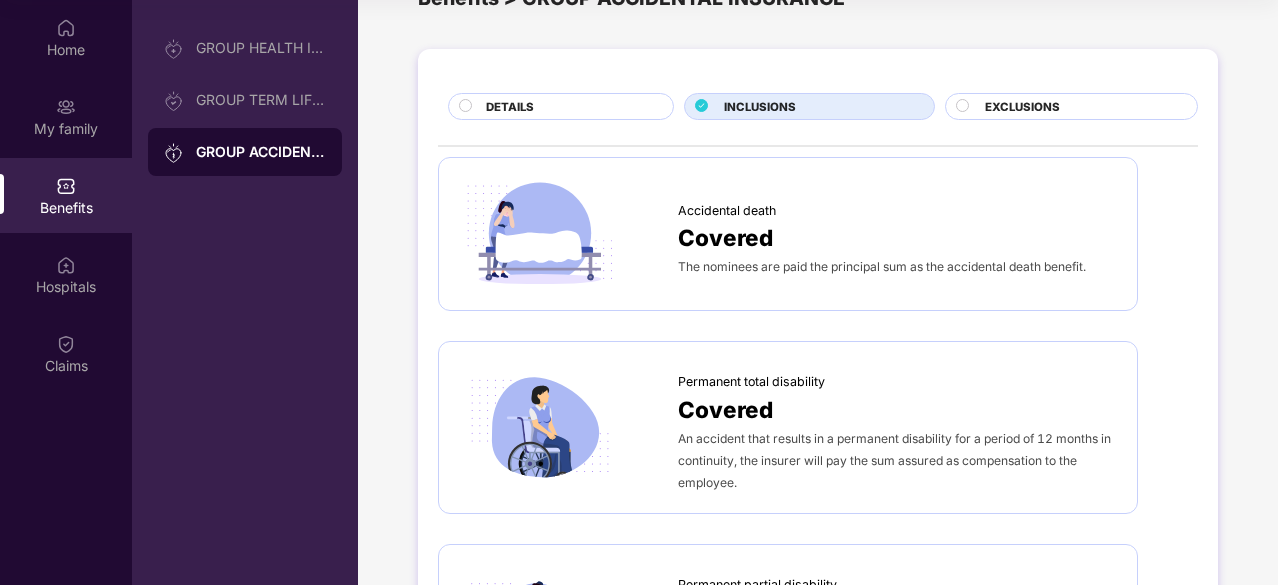 scroll, scrollTop: 0, scrollLeft: 0, axis: both 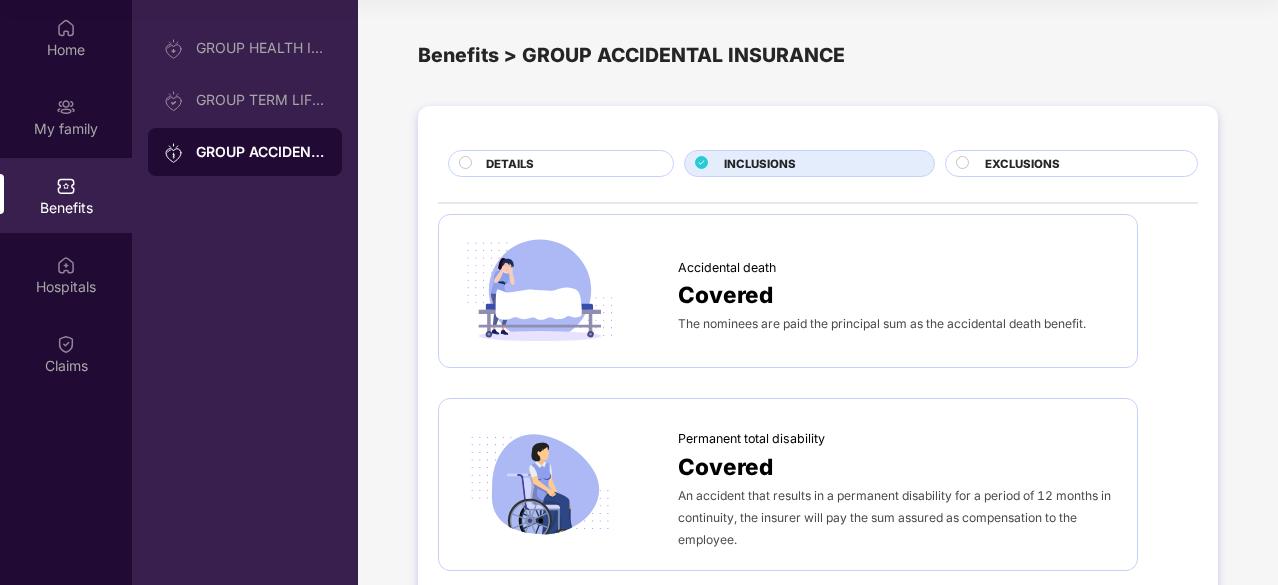 click on "EXCLUSIONS" at bounding box center (1071, 163) 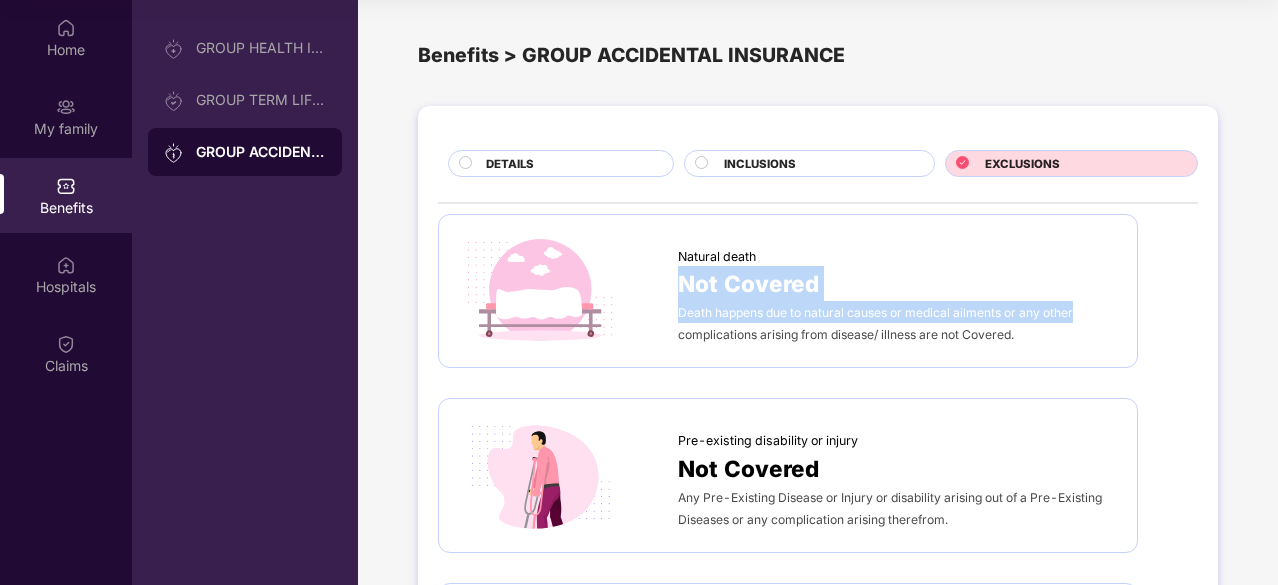 drag, startPoint x: 1273, startPoint y: 229, endPoint x: 1279, endPoint y: 319, distance: 90.199776 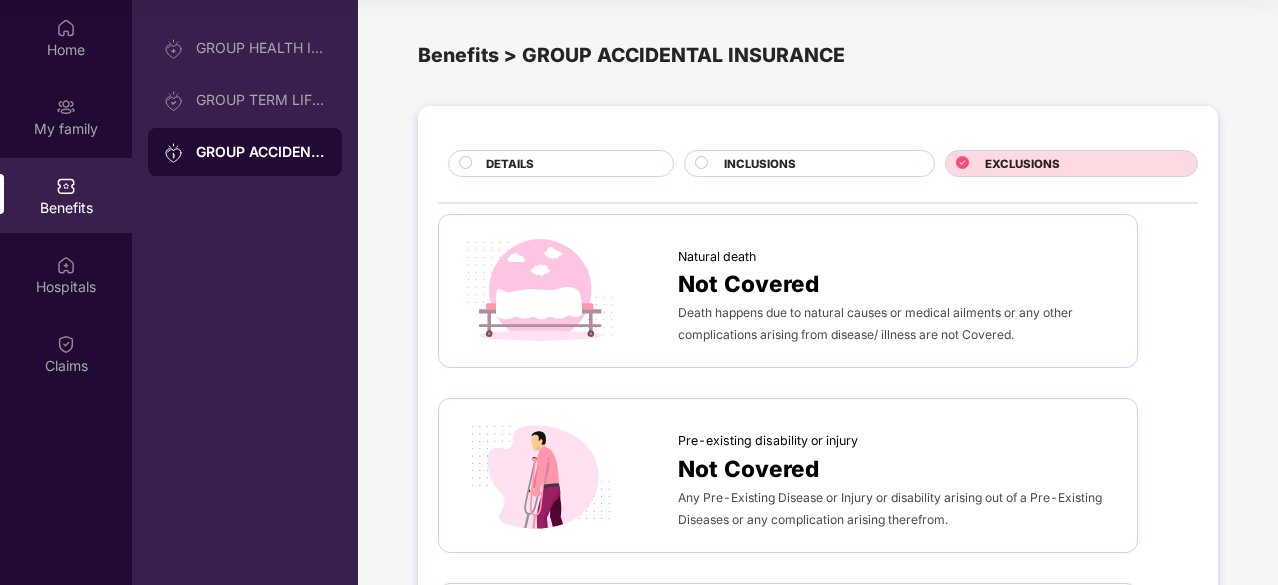 click on "DETAILS INCLUSIONS EXCLUSIONS Natural death Not Covered Death happens due to natural causes or medical ailments or any other complications arising from disease/ illness are not Covered. Pre-existing disability or injury Not Covered Any Pre-Existing Disease or Injury or disability arising out of a Pre-Existing Diseases or any complication arising therefrom. Childbirth or pregnancy Not Covered Death or disablement resulting directly or indirectly, contributed or aggravated or prolonged by childbirth or from pregnancy. Suicide or self-injuries Not Covered Suicide or attempted suicide, intentional self-inflicted Injury, acts of   self-destruction whether the Insured Person is medically sane or insane. Non-allopathic treatments Not Covered Non-allopathic treatments. Influence of intoxicants Not Covered Death or disablement arising from or caused due to use, abuse or a consequence or influence of an abuse of any substance, intoxicant, drug, alcohol or hallucinogen. Mental disorder Not Covered Not Covered" at bounding box center [818, 918] 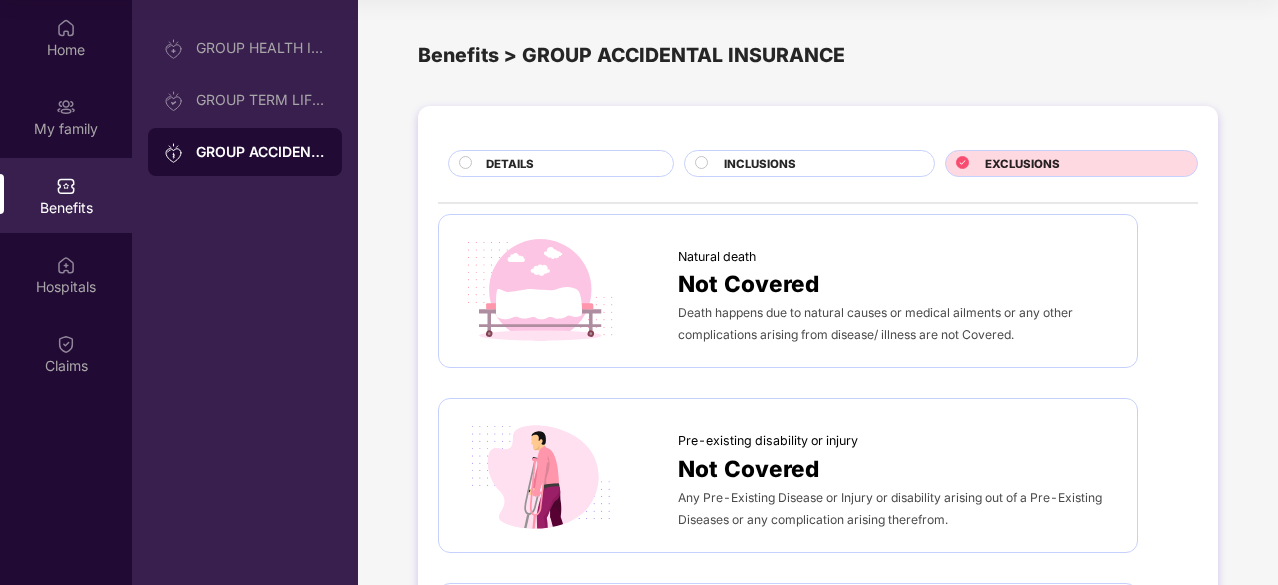 click at bounding box center [704, 165] 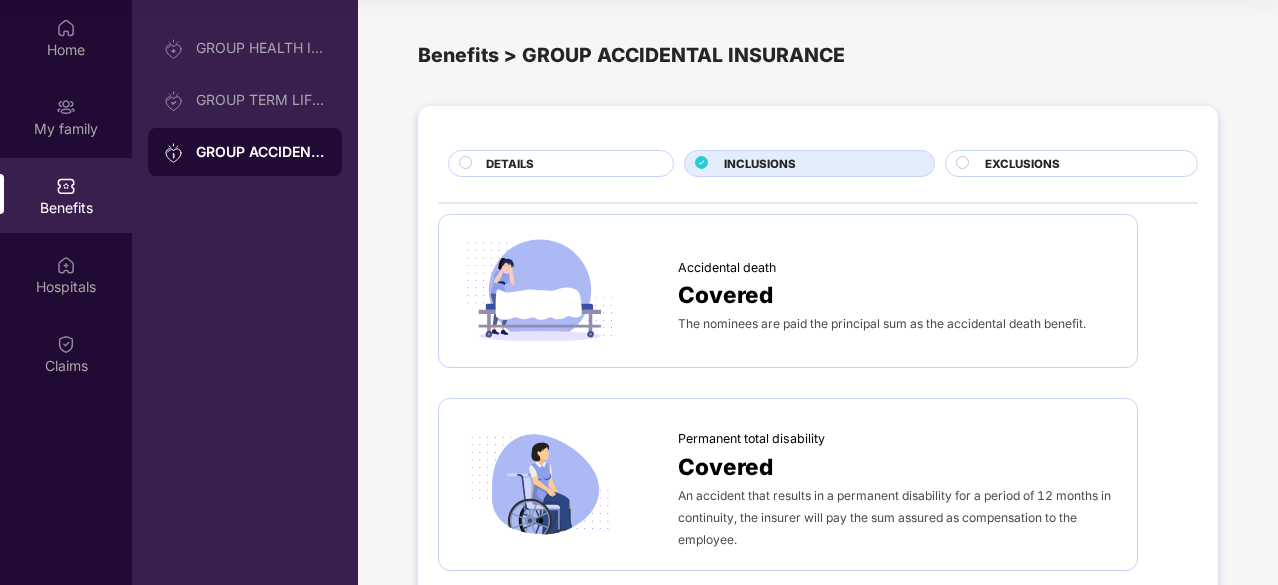click on "DETAILS" at bounding box center (569, 165) 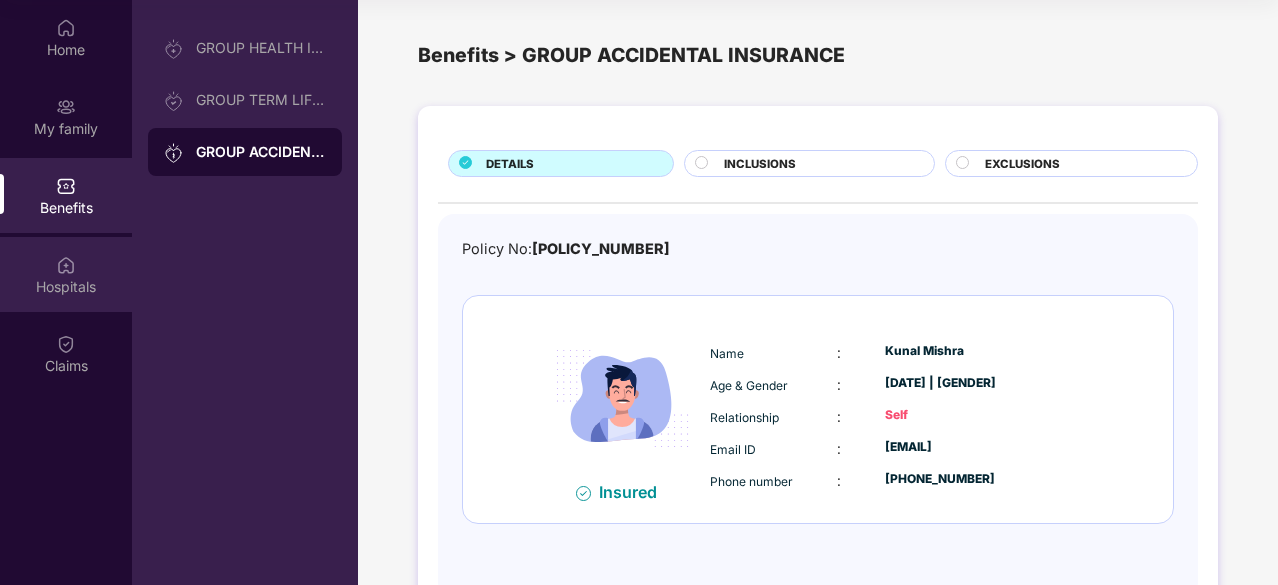 click at bounding box center (66, 263) 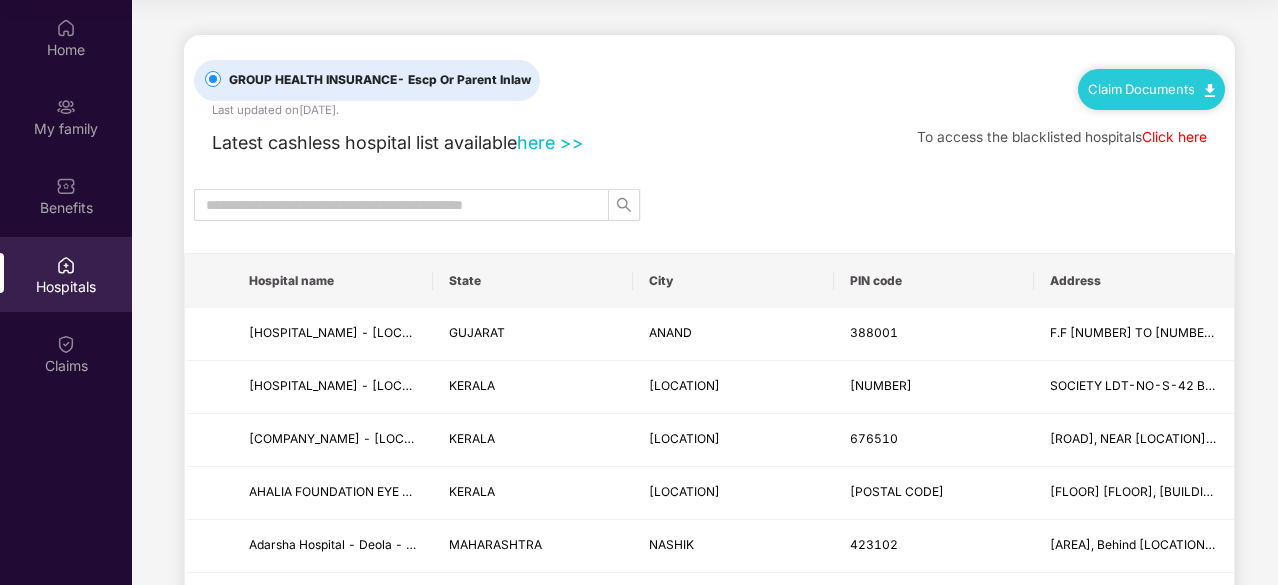 click on "here >>" at bounding box center (550, 142) 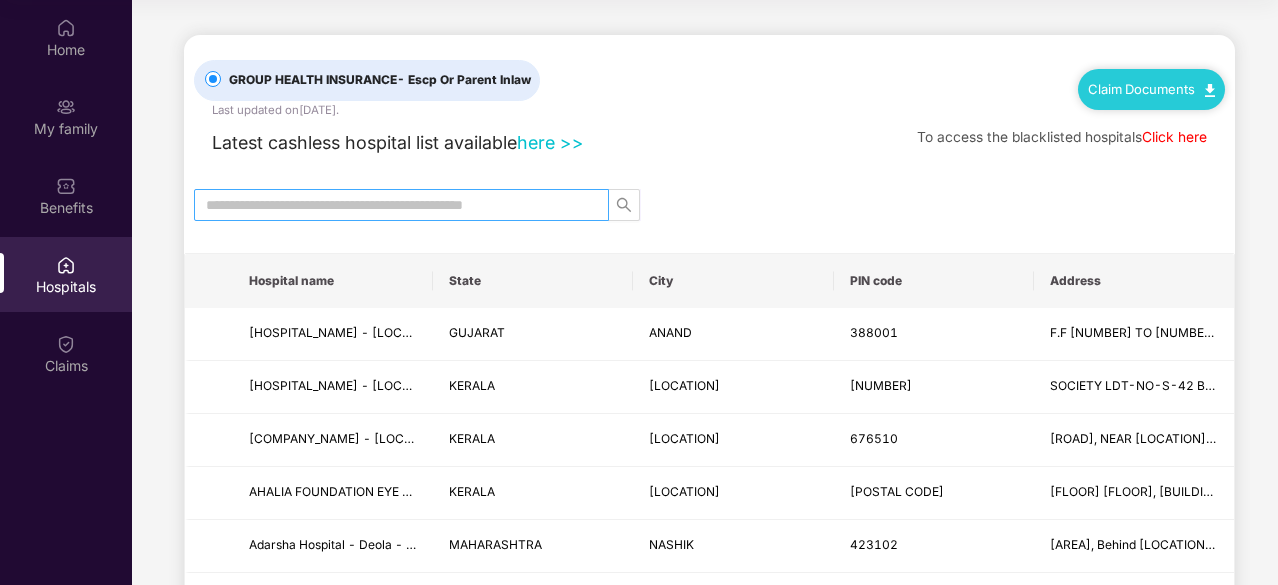 click at bounding box center [393, 205] 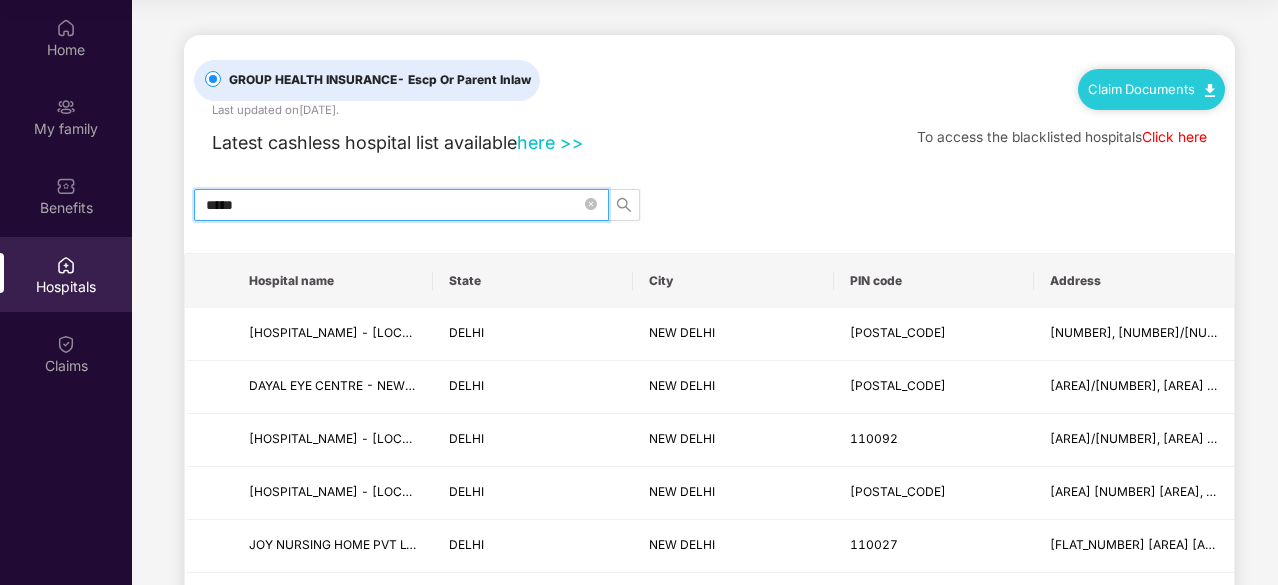 type on "*****" 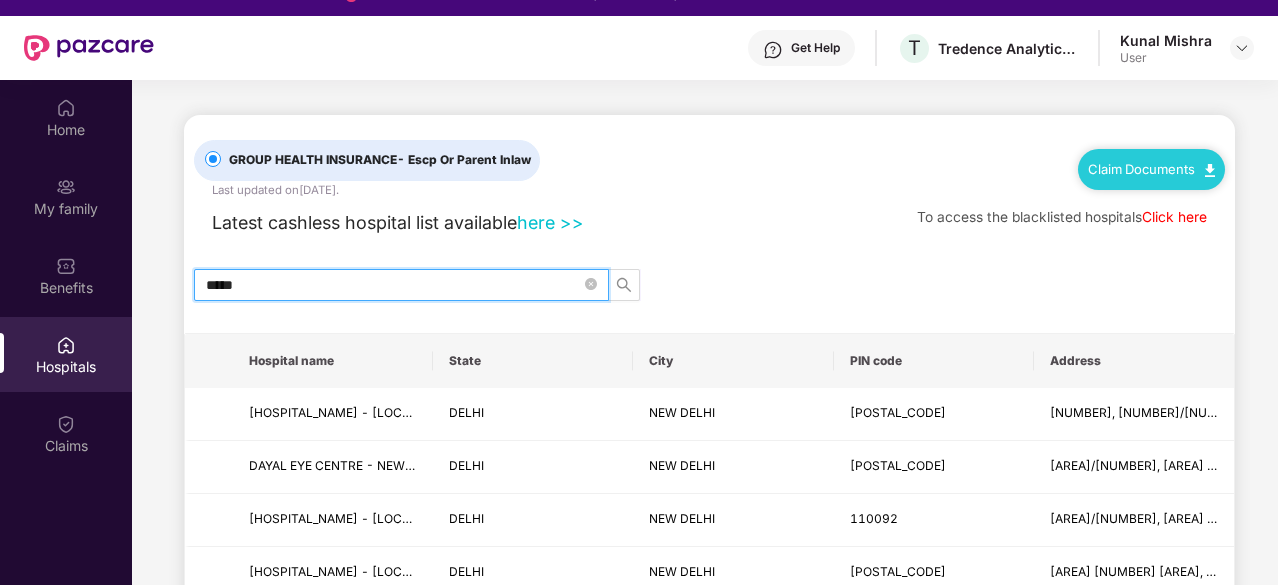 scroll, scrollTop: 0, scrollLeft: 0, axis: both 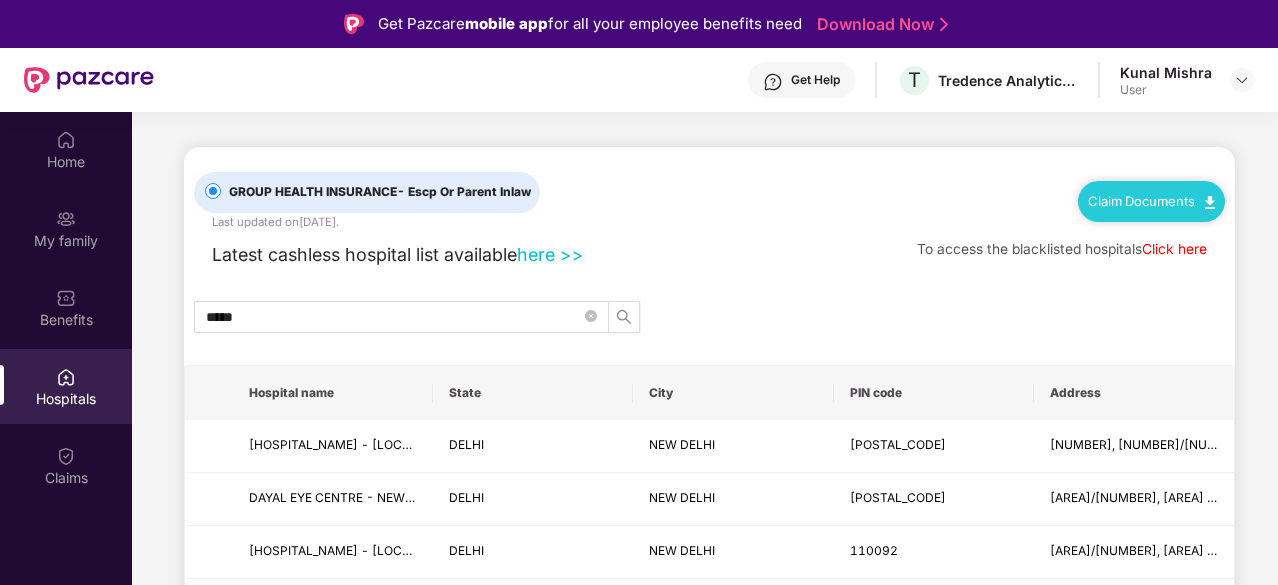 drag, startPoint x: 1274, startPoint y: 265, endPoint x: 1276, endPoint y: 277, distance: 12.165525 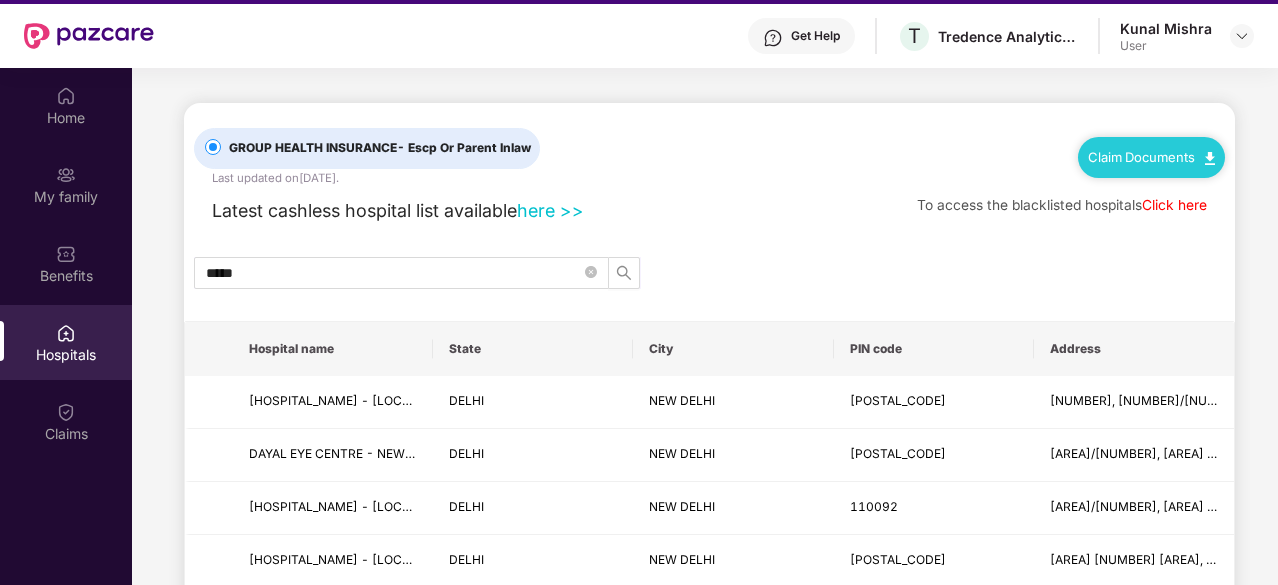 scroll, scrollTop: 41, scrollLeft: 0, axis: vertical 